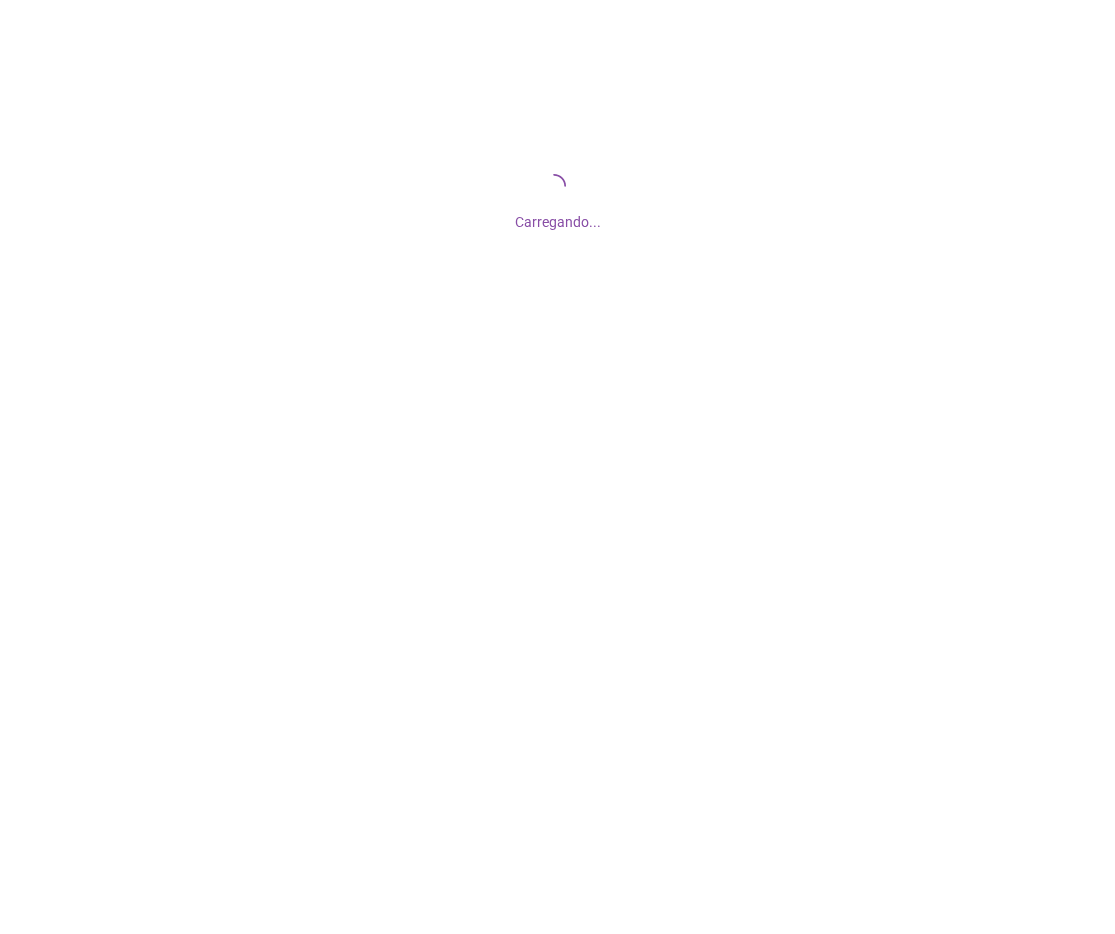 scroll, scrollTop: 0, scrollLeft: 0, axis: both 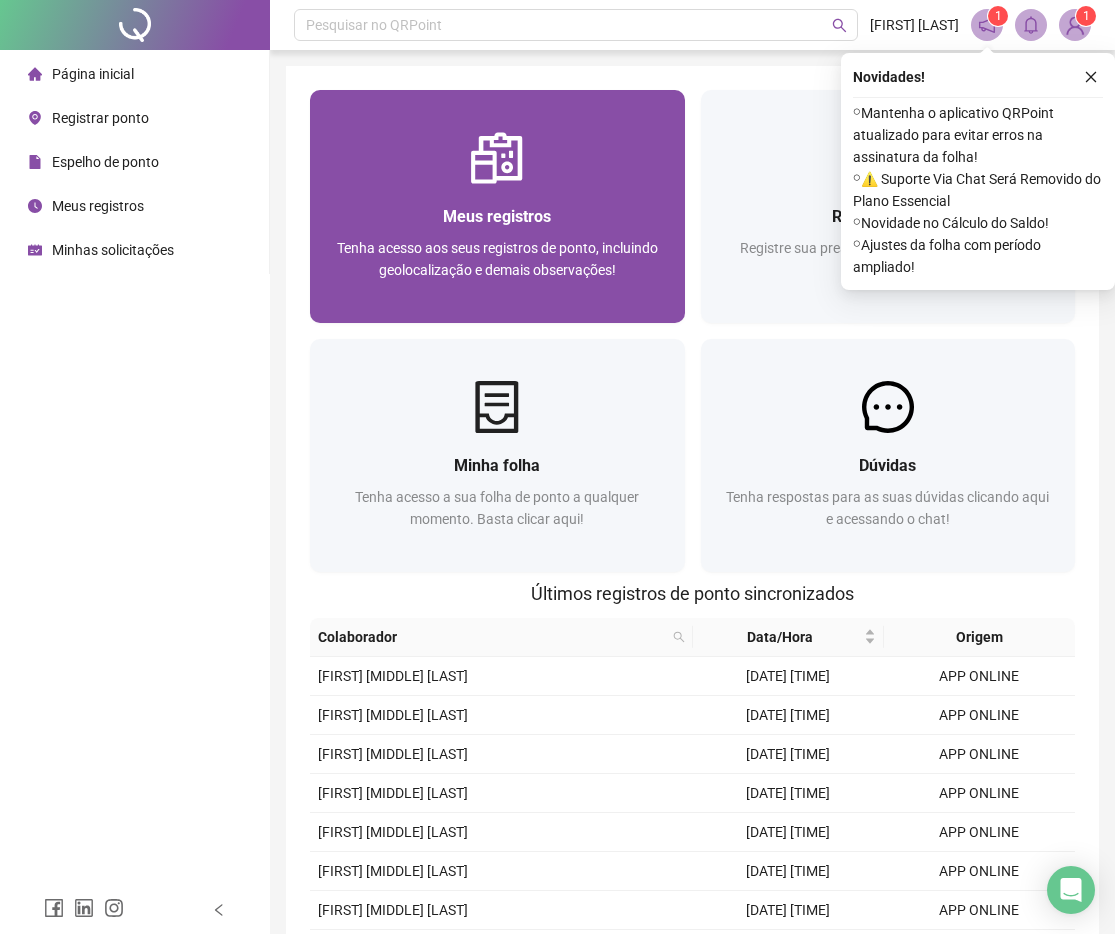 click at bounding box center (497, 158) 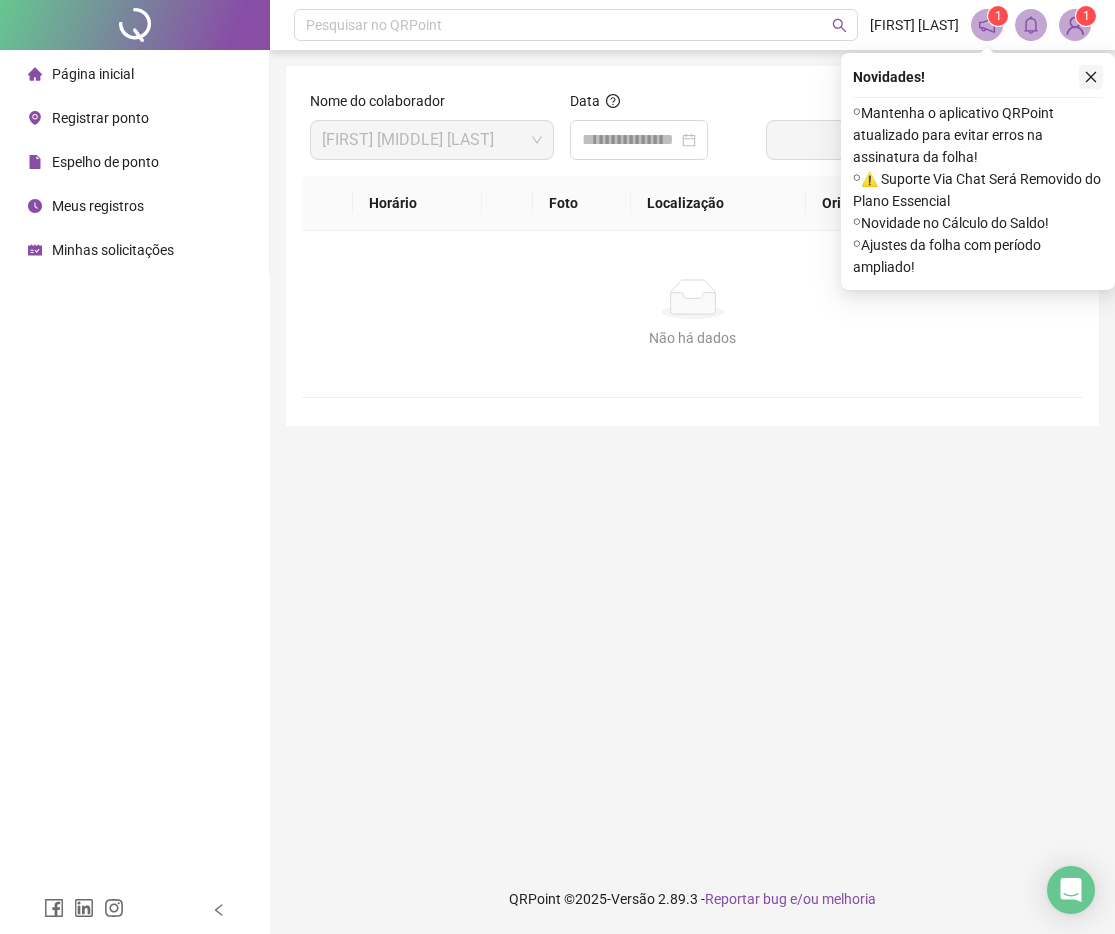 click at bounding box center (1091, 77) 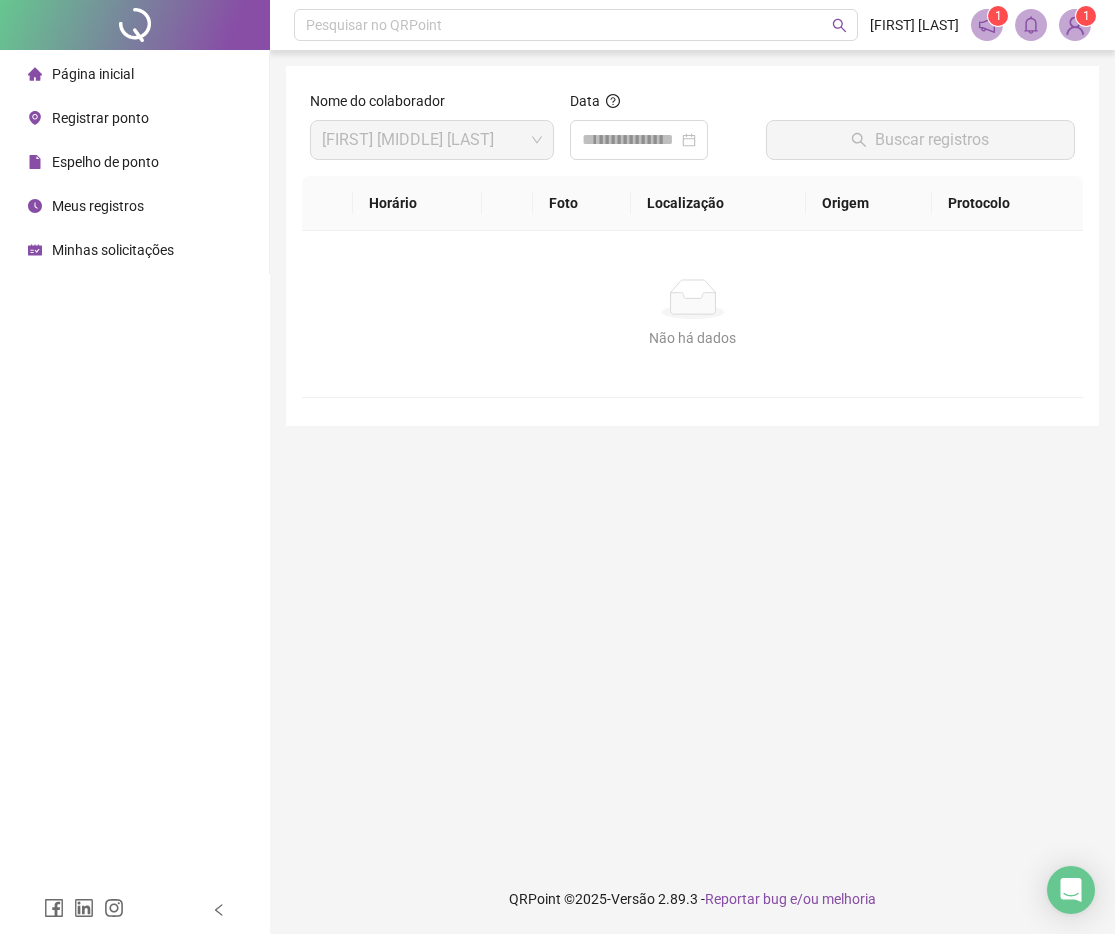 click on "Página inicial" at bounding box center [134, 74] 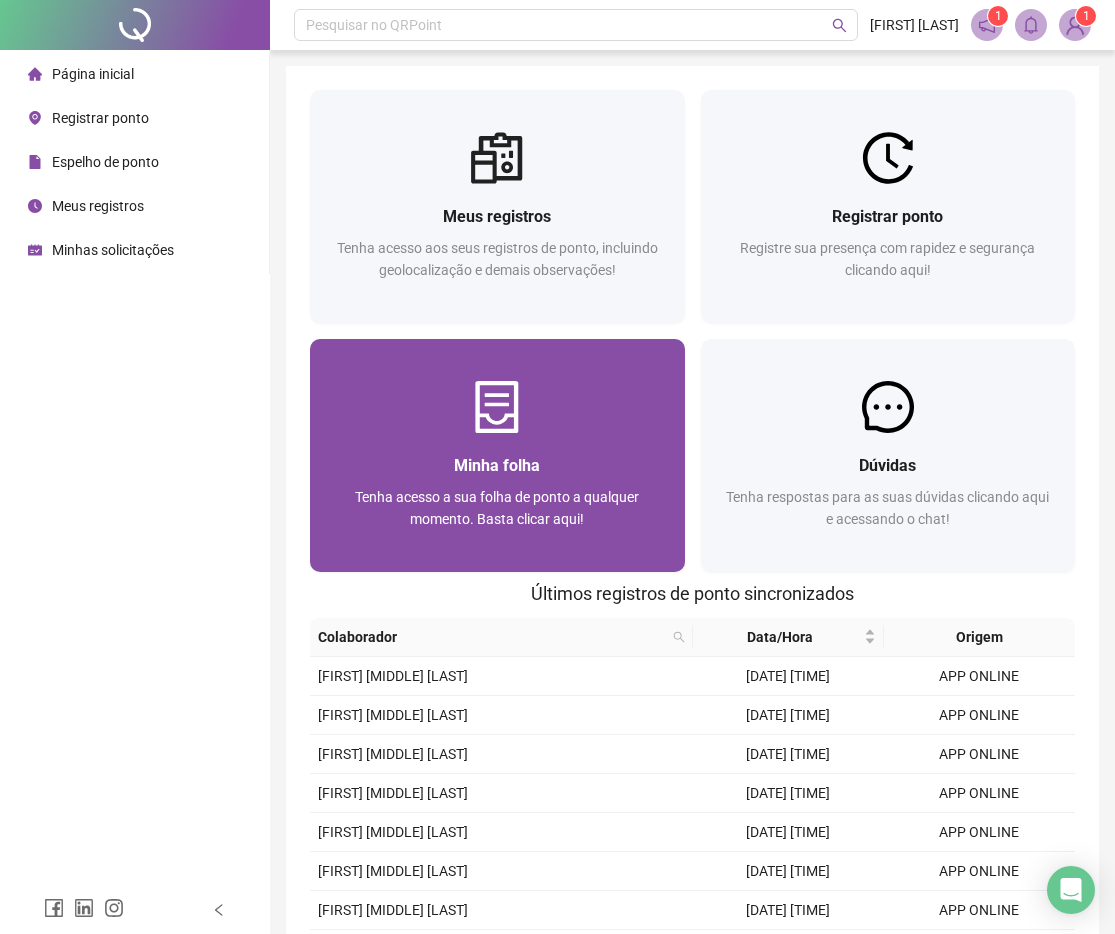 click at bounding box center (497, 407) 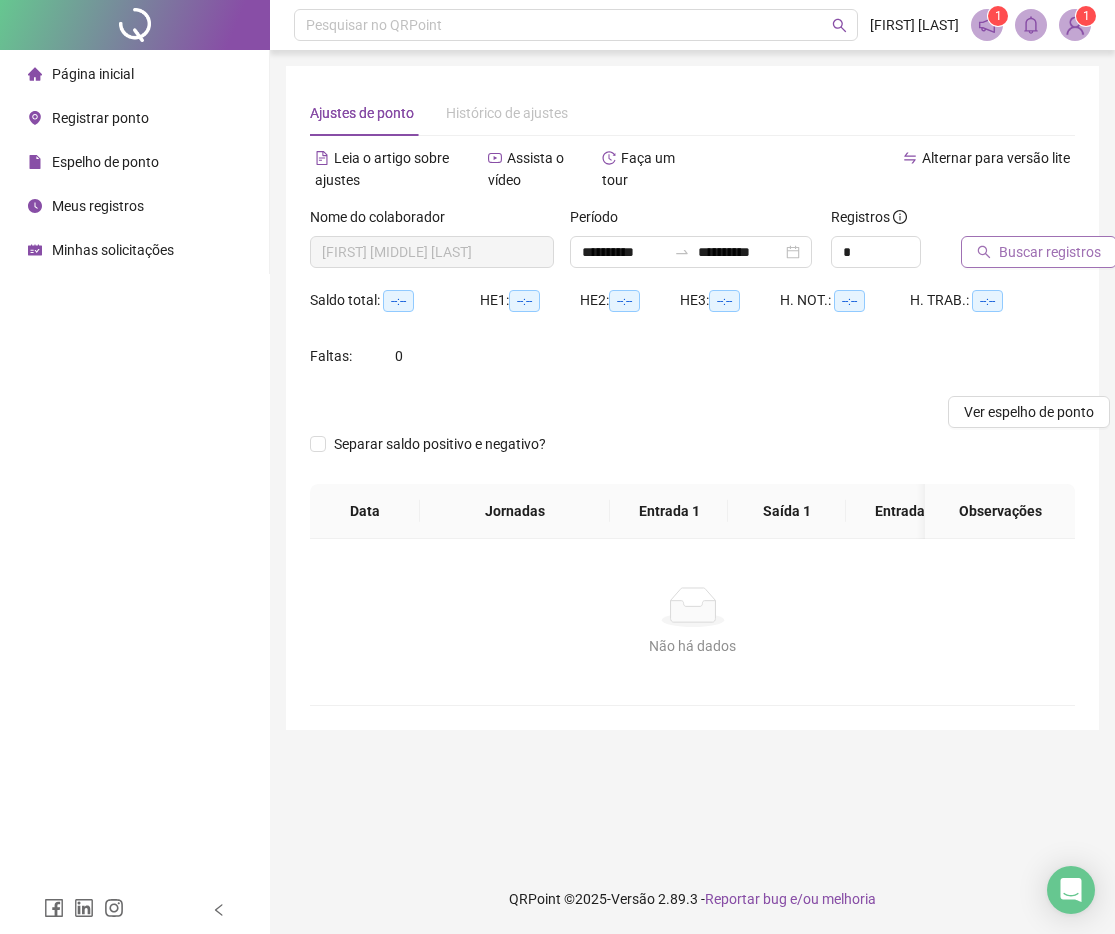 click on "Buscar registros" at bounding box center (1050, 252) 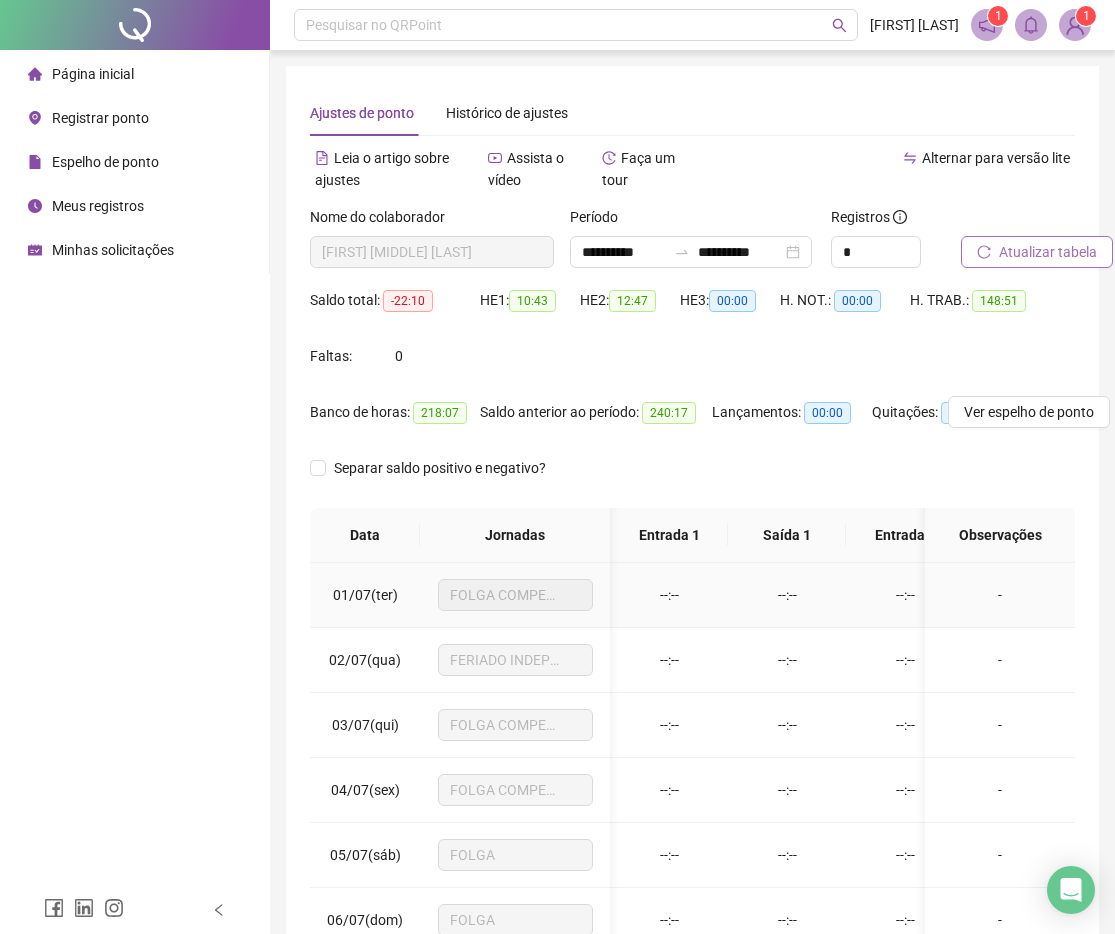 scroll, scrollTop: 0, scrollLeft: 94, axis: horizontal 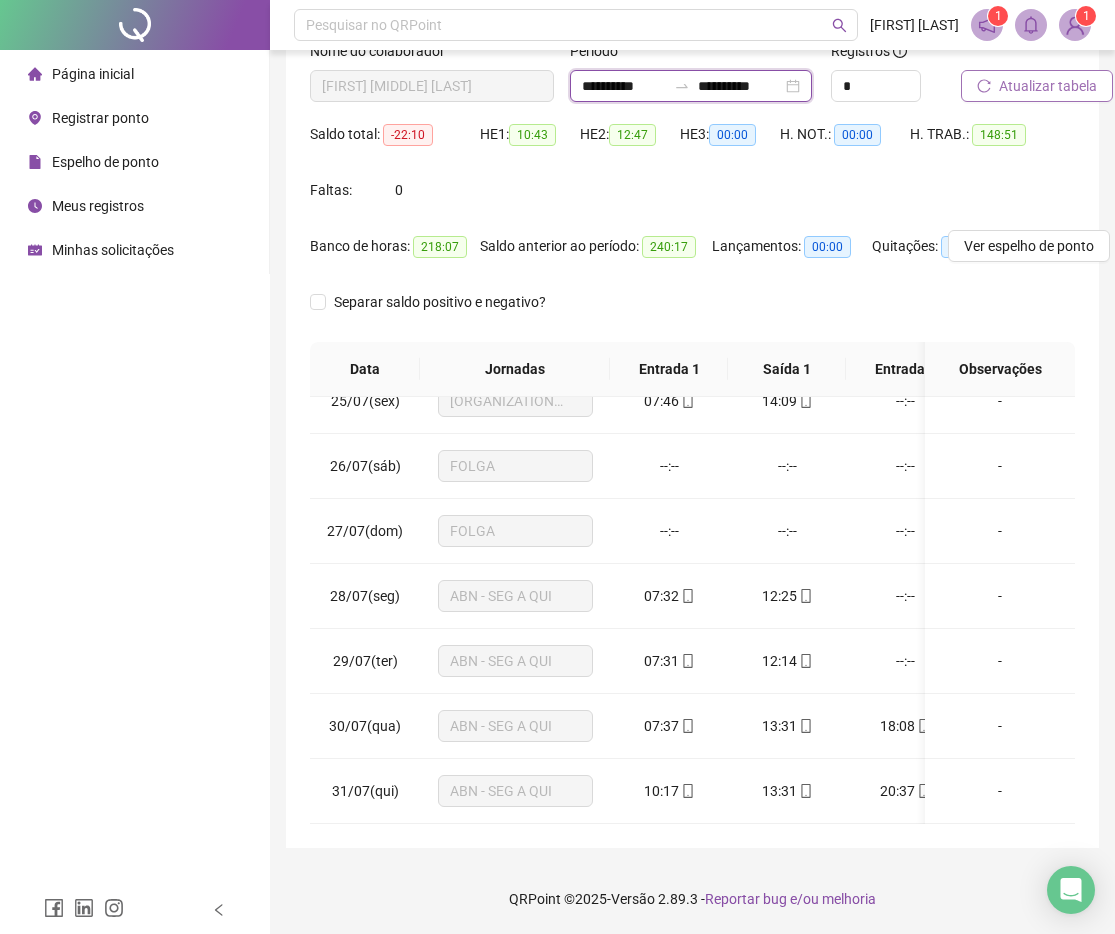 click on "**********" at bounding box center (624, 86) 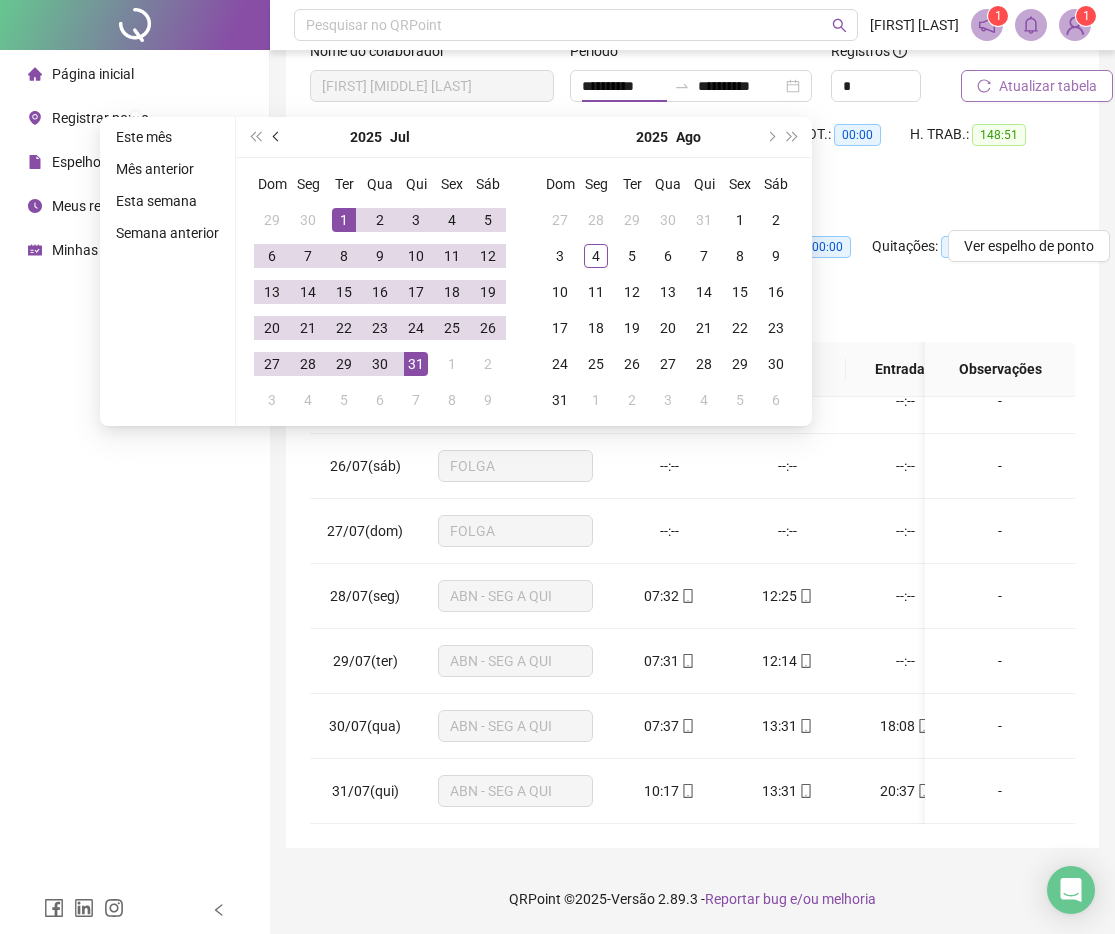 click at bounding box center [277, 137] 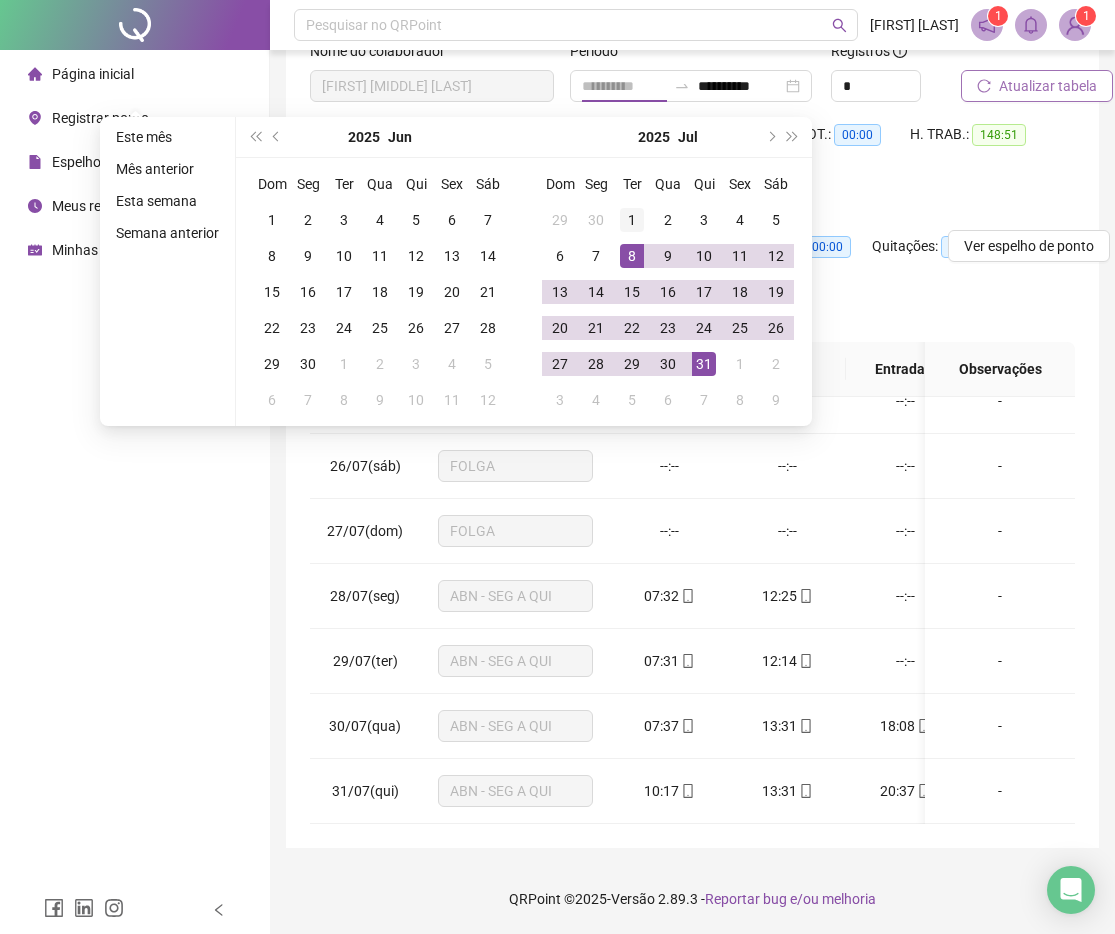 type on "**********" 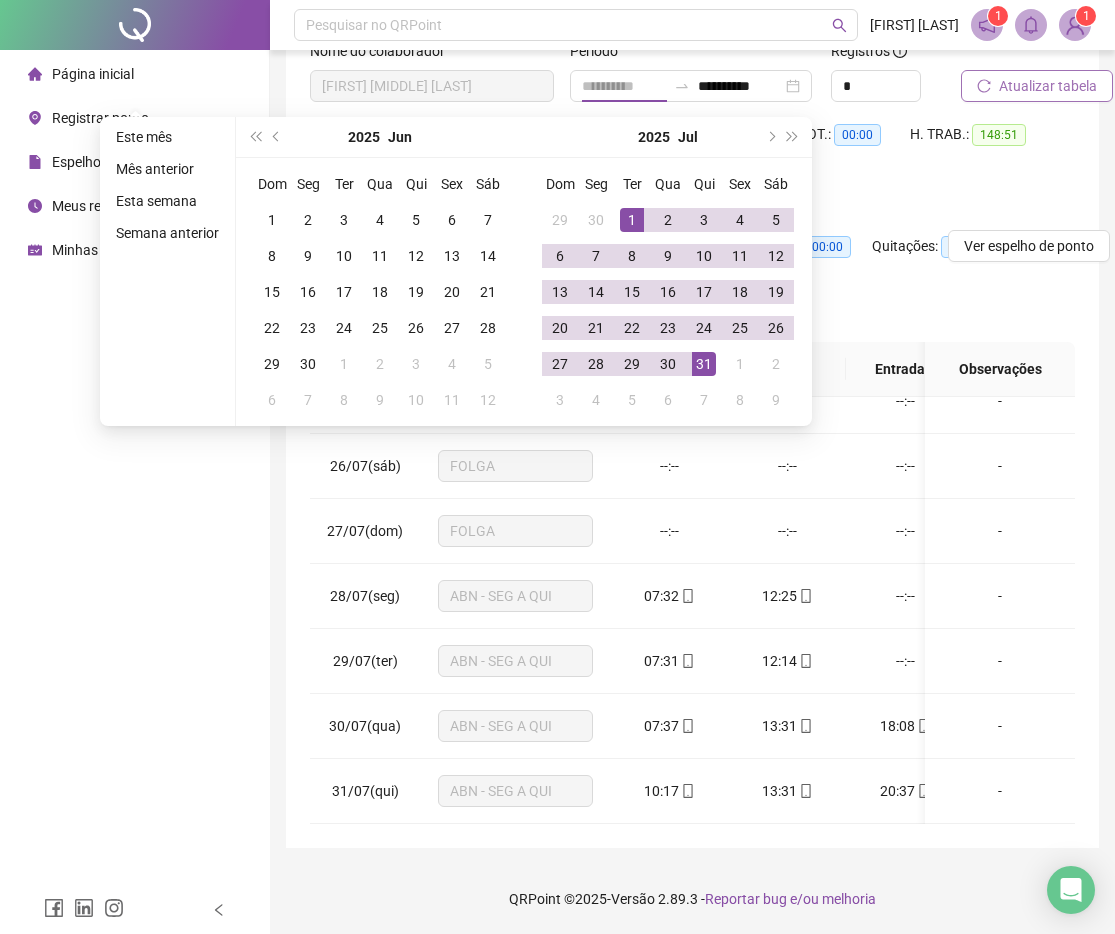 click on "1" at bounding box center (632, 220) 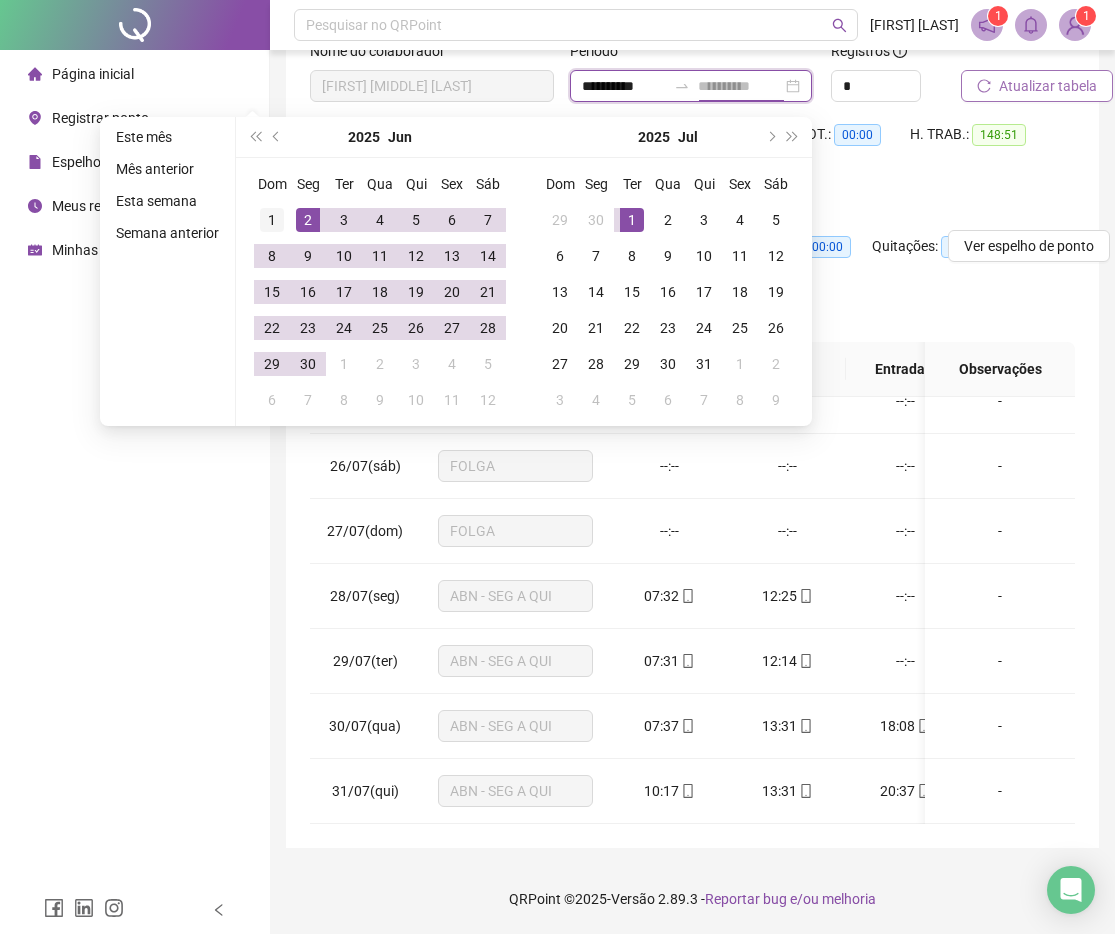 type on "**********" 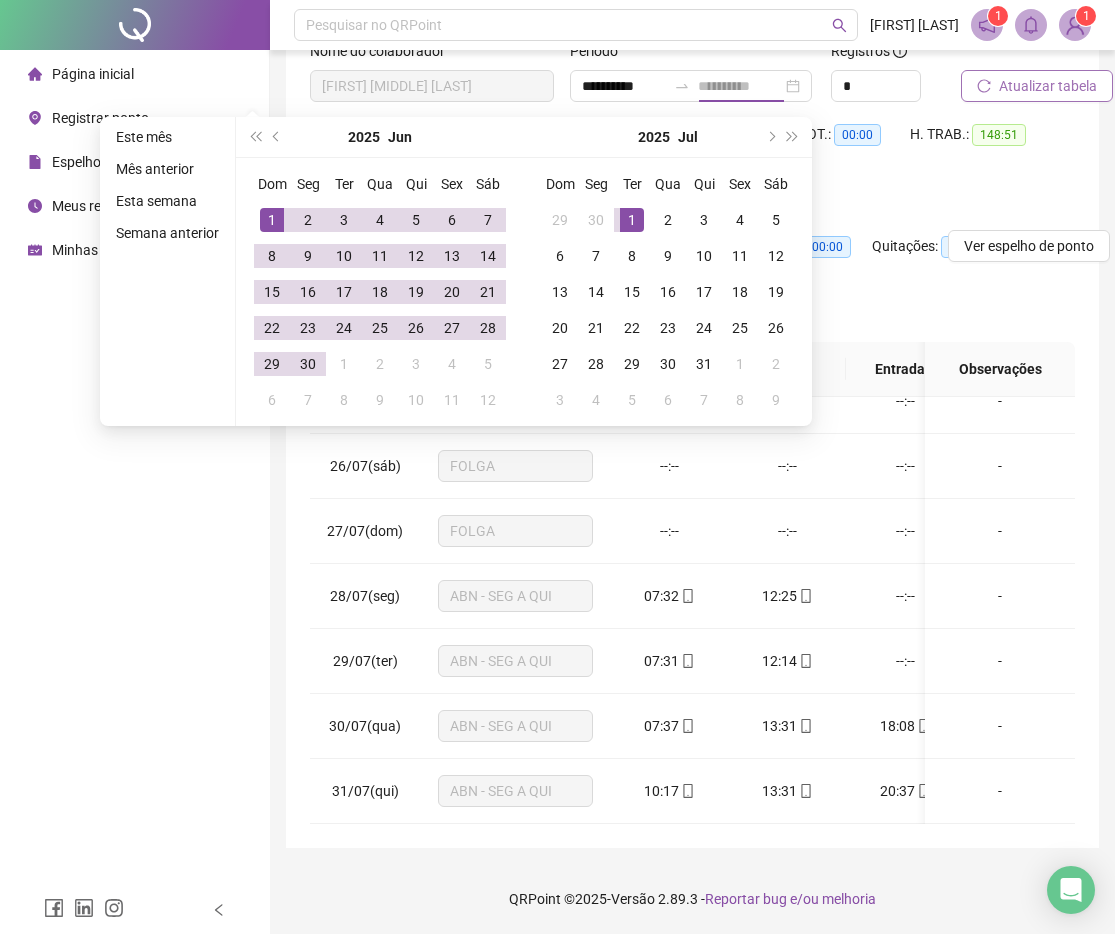click on "1" at bounding box center (272, 220) 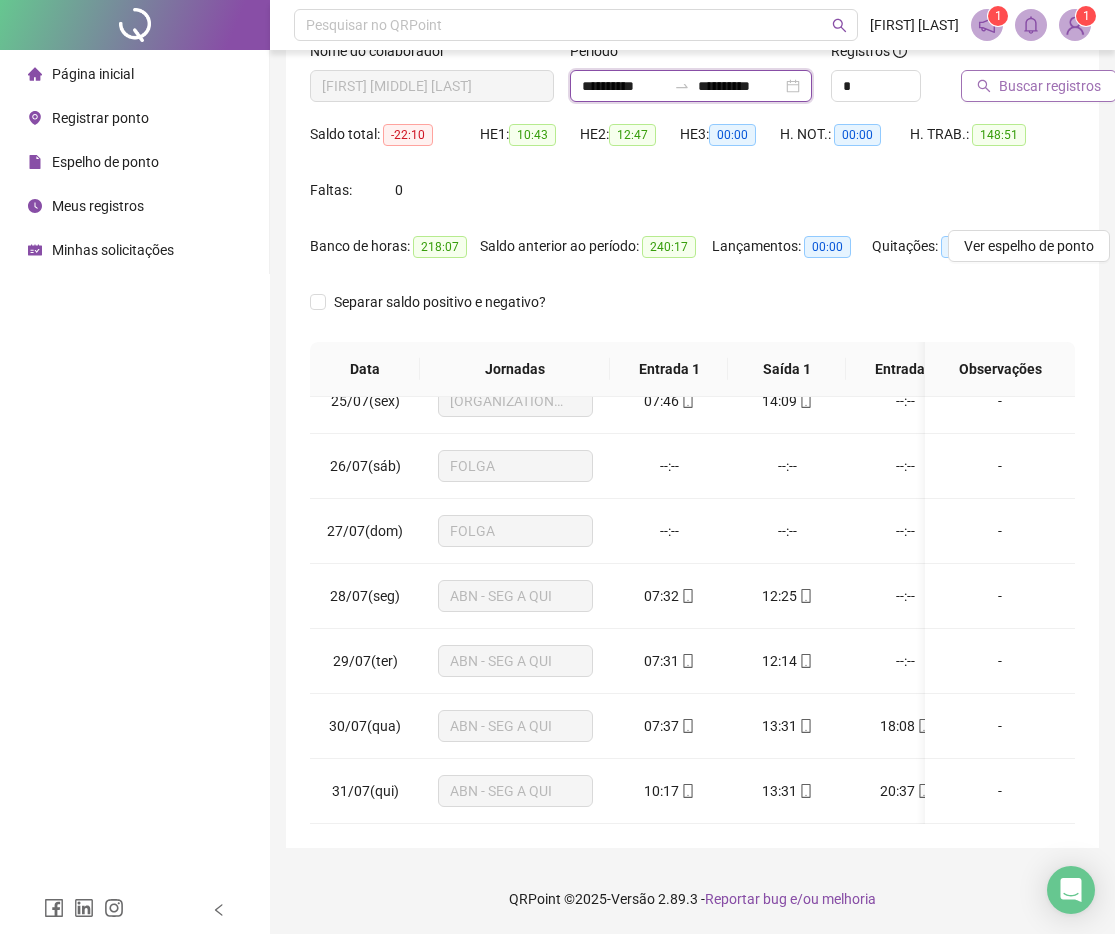 click on "**********" at bounding box center [740, 86] 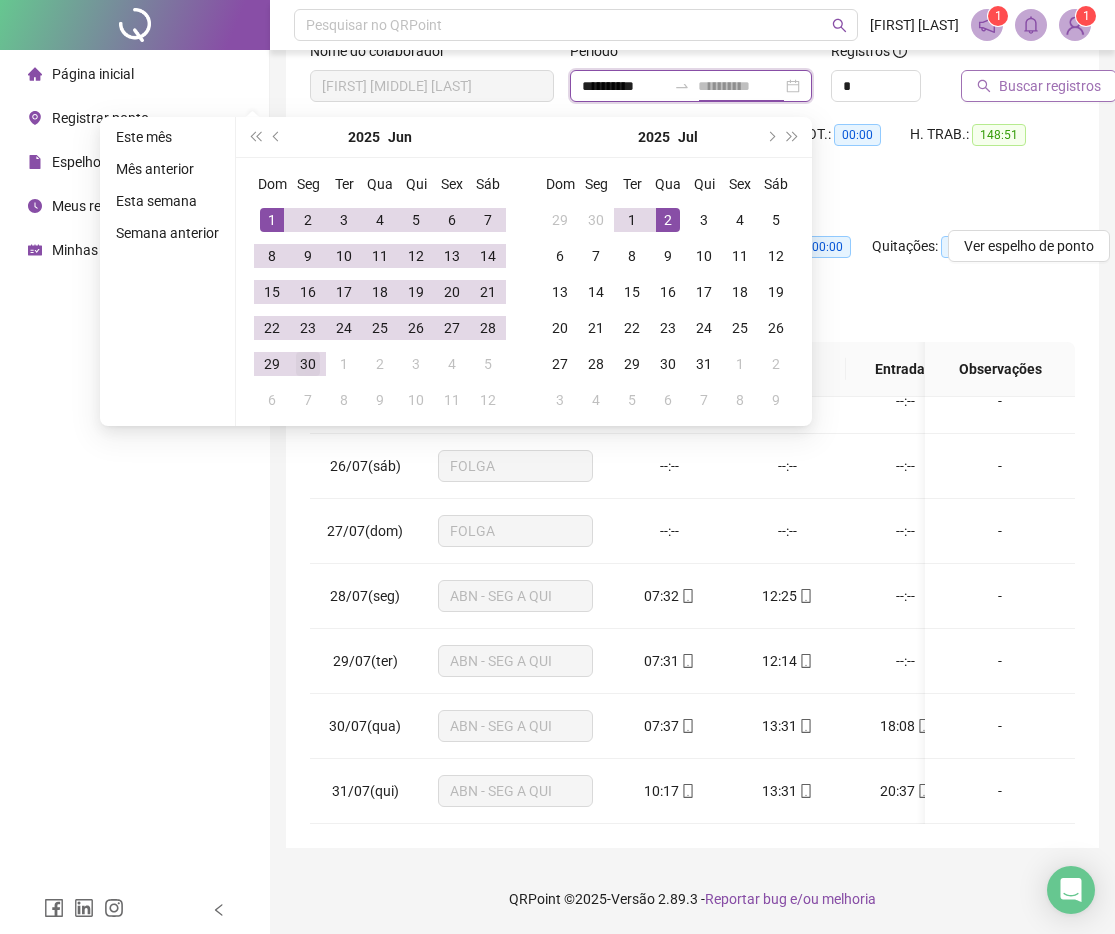 type on "**********" 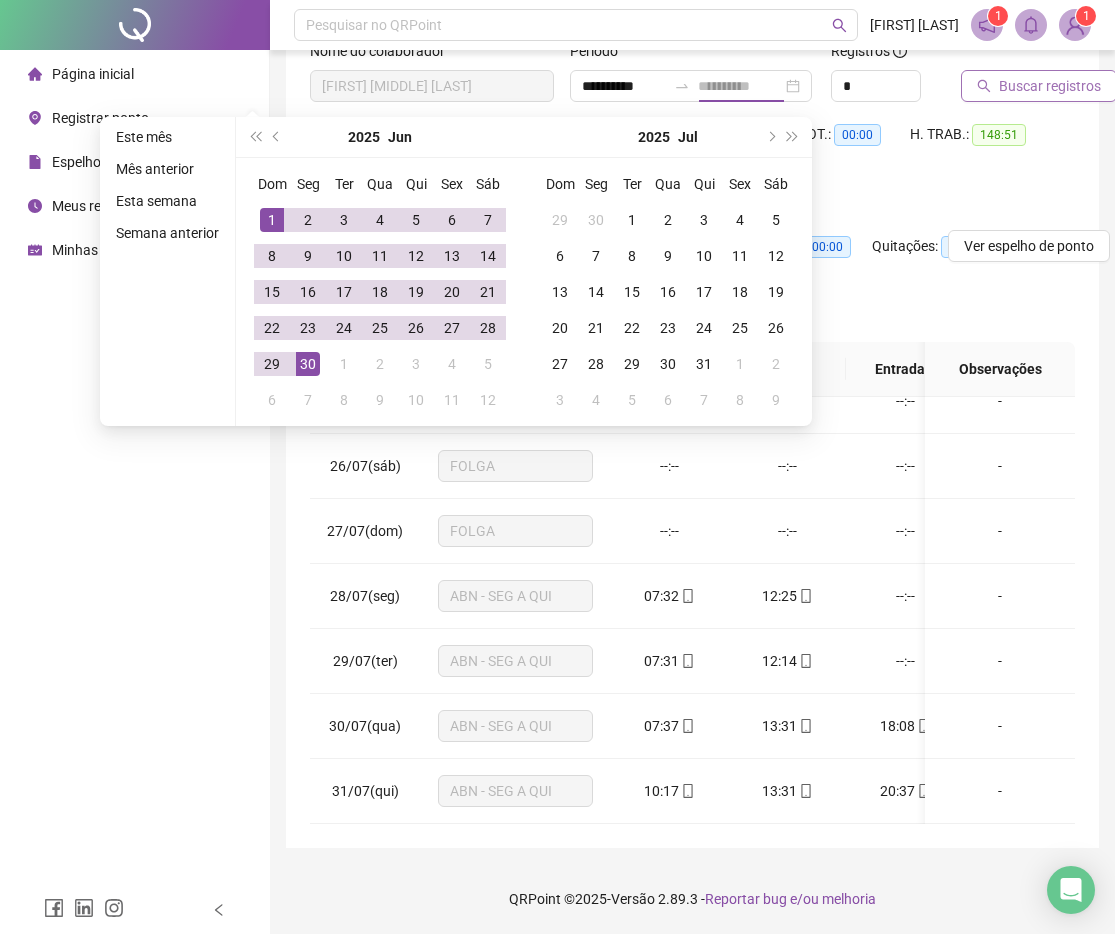 click on "30" at bounding box center (308, 364) 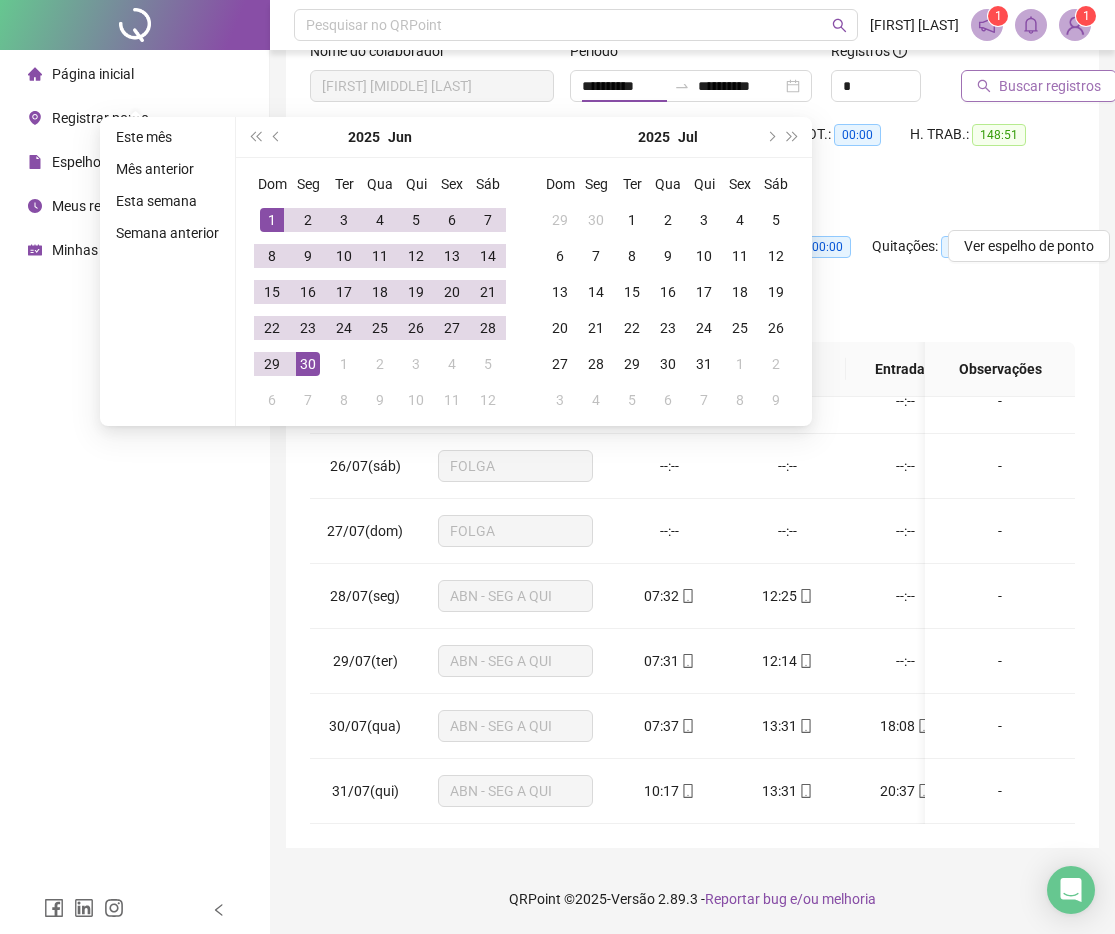 click on "Buscar registros" at bounding box center [1050, 86] 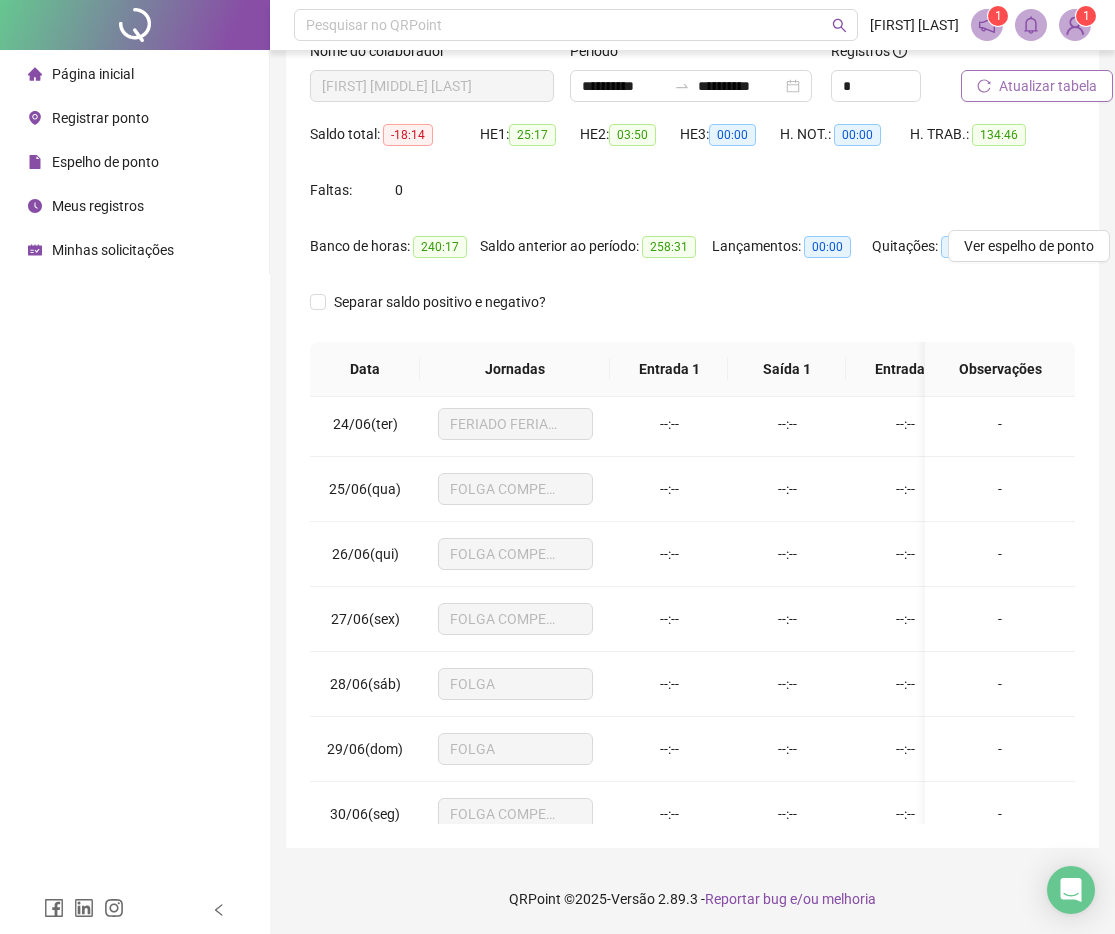 scroll, scrollTop: 1523, scrollLeft: 0, axis: vertical 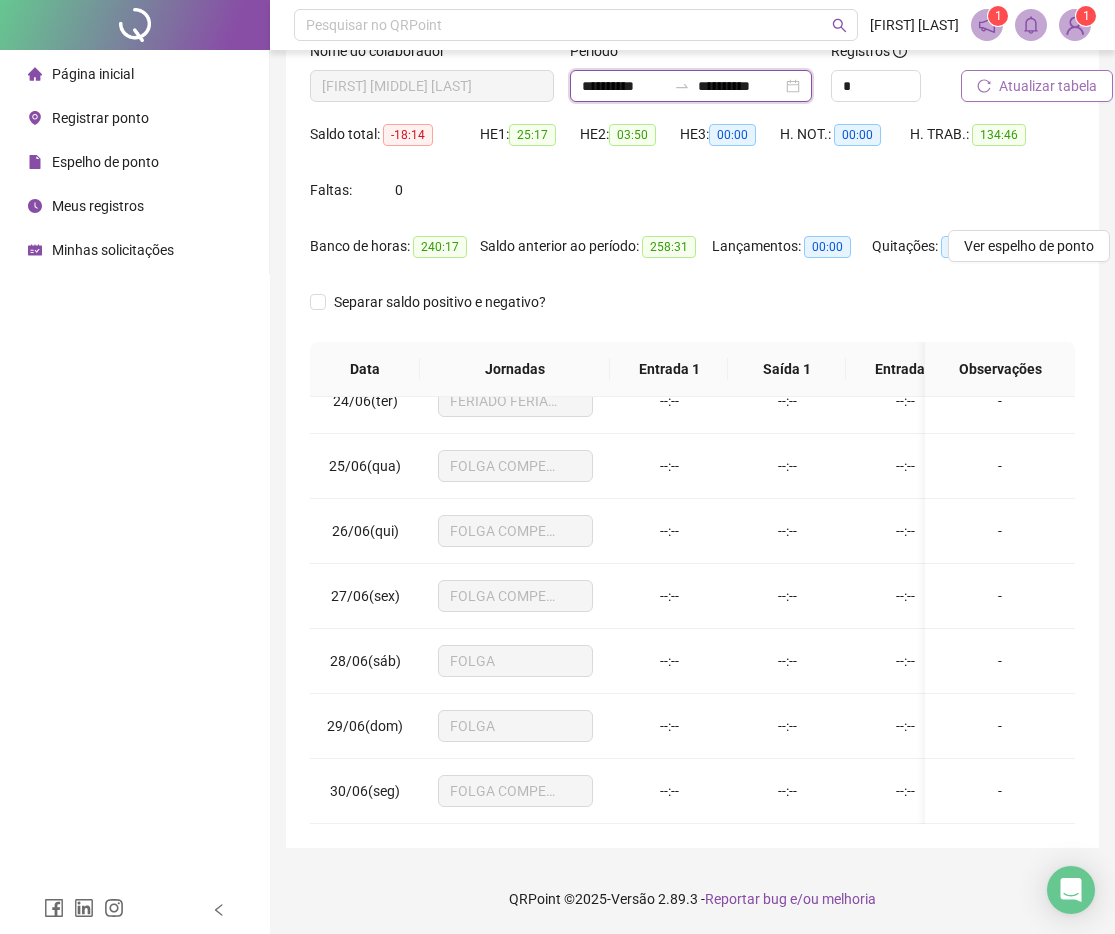 click on "**********" at bounding box center [624, 86] 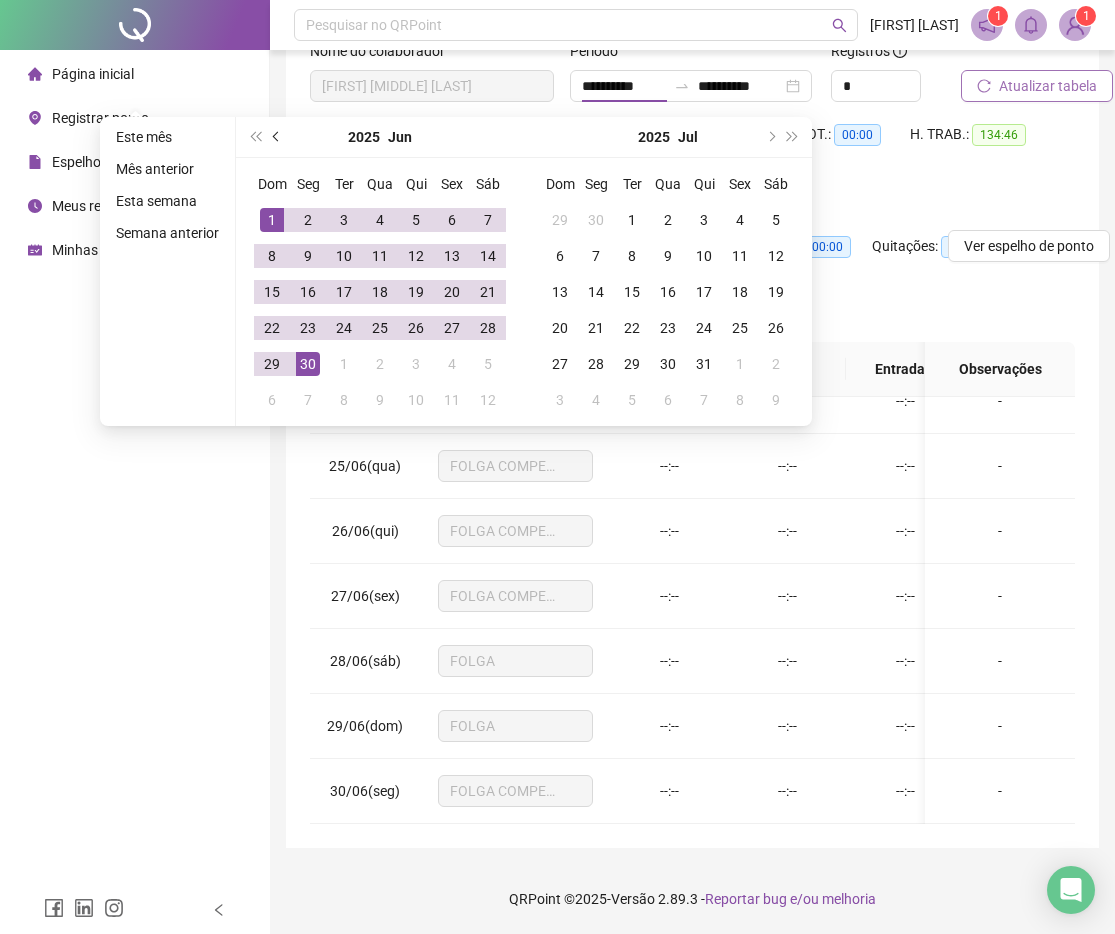 click at bounding box center (277, 137) 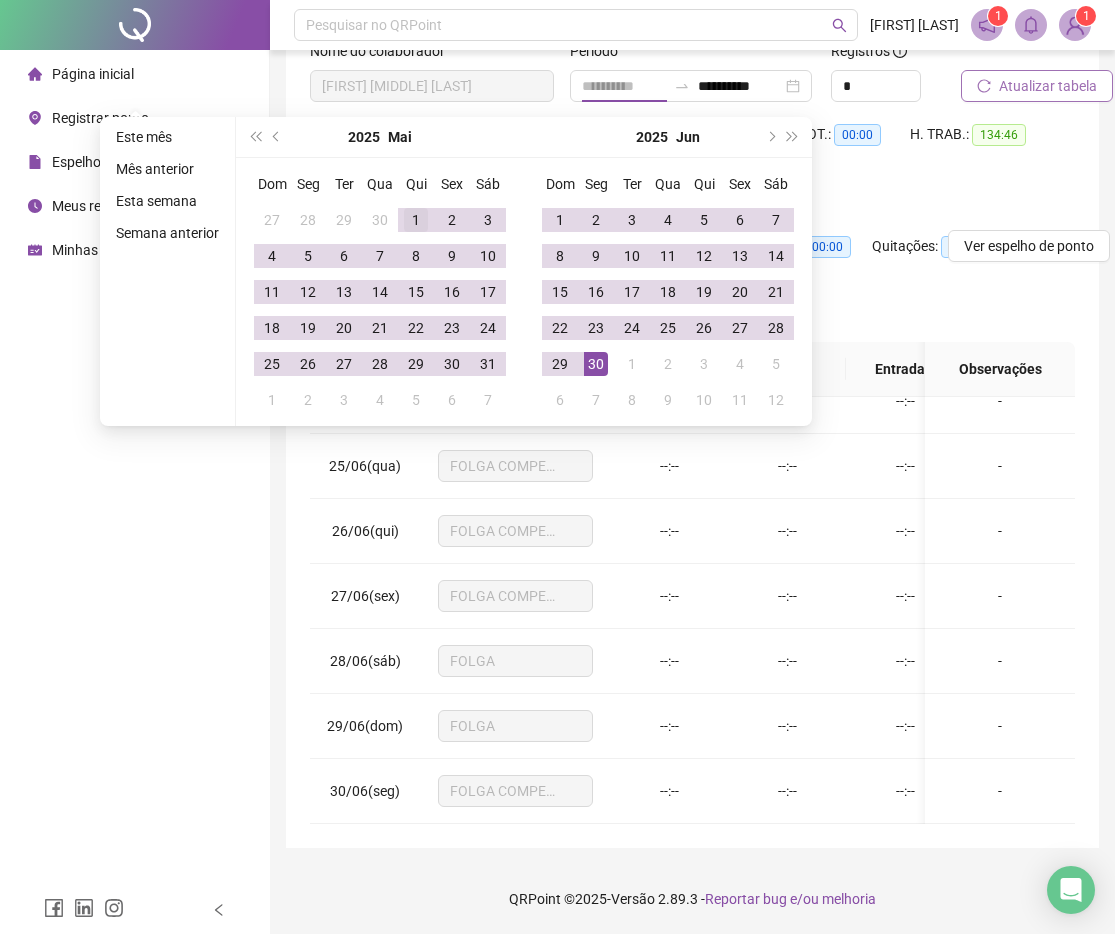 type on "**********" 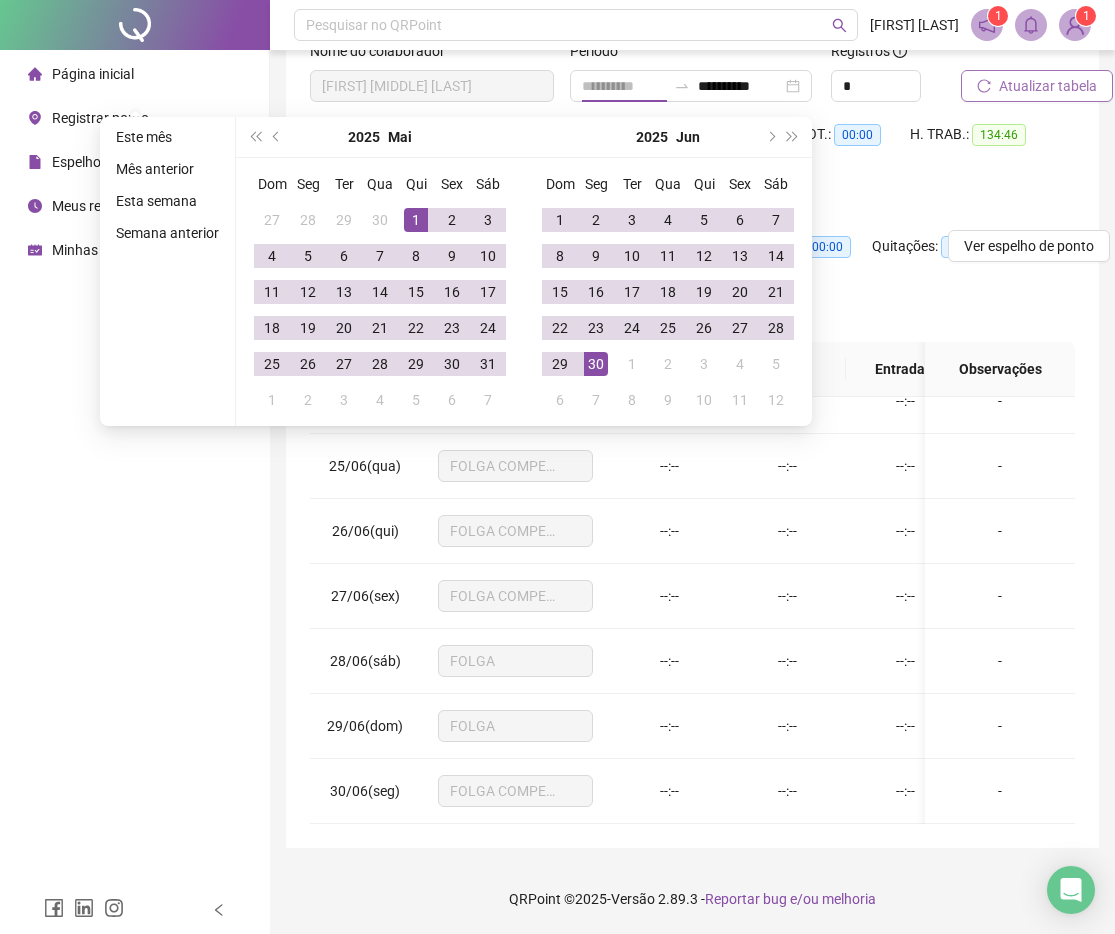 click on "1" at bounding box center [416, 220] 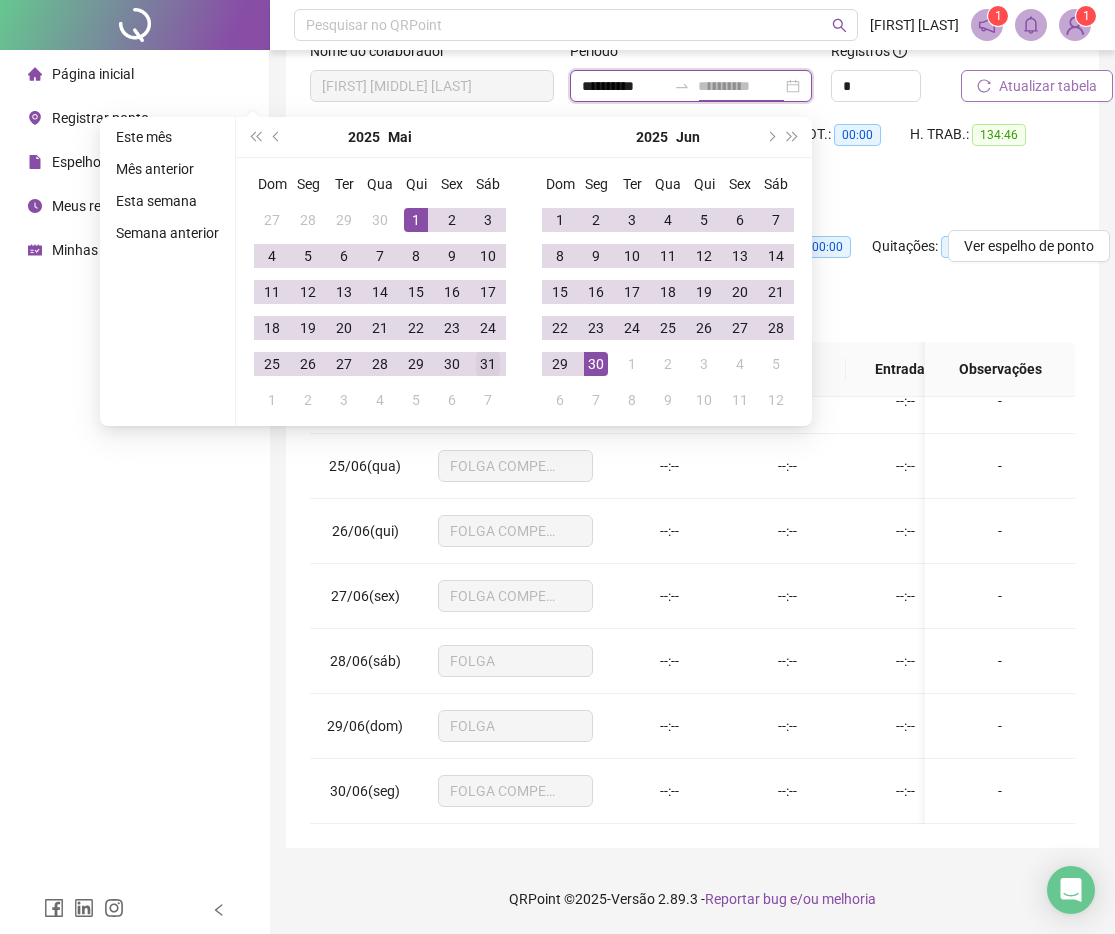 type on "**********" 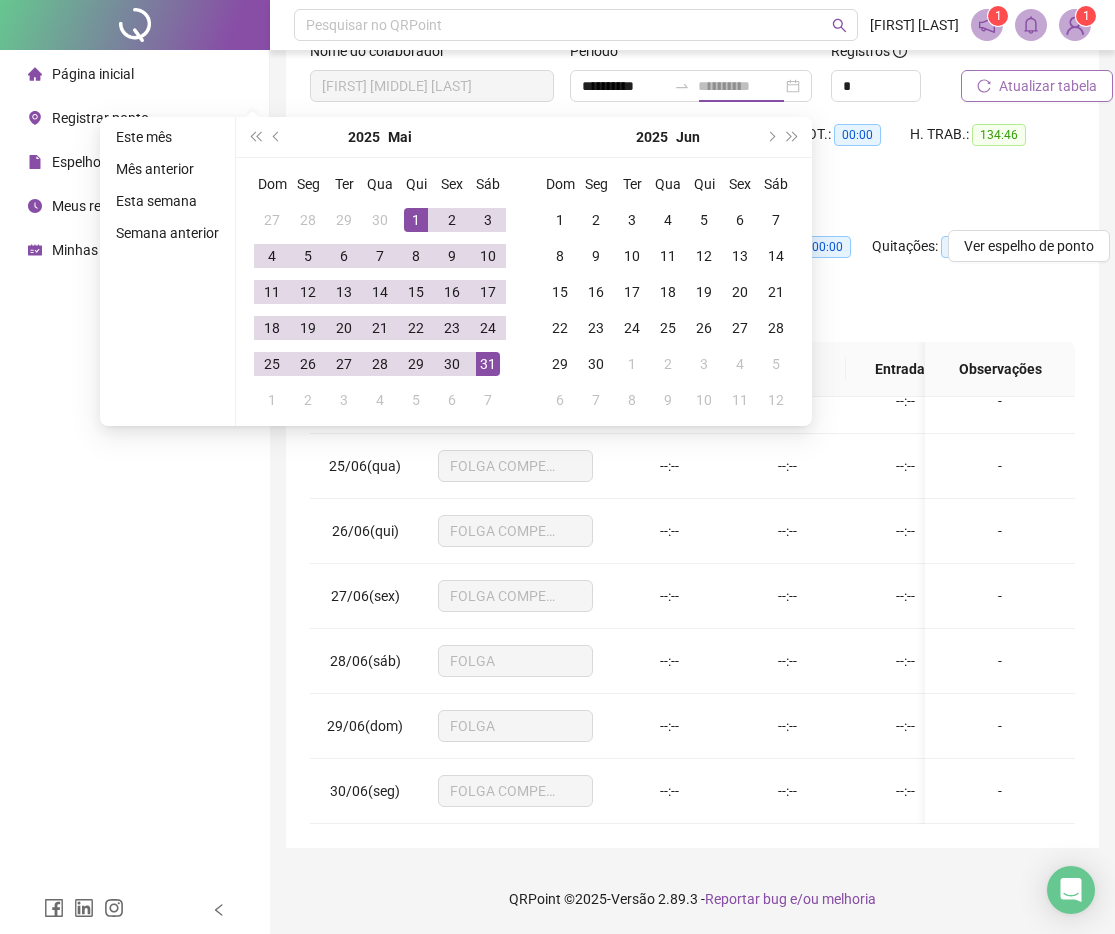 click on "31" at bounding box center (488, 364) 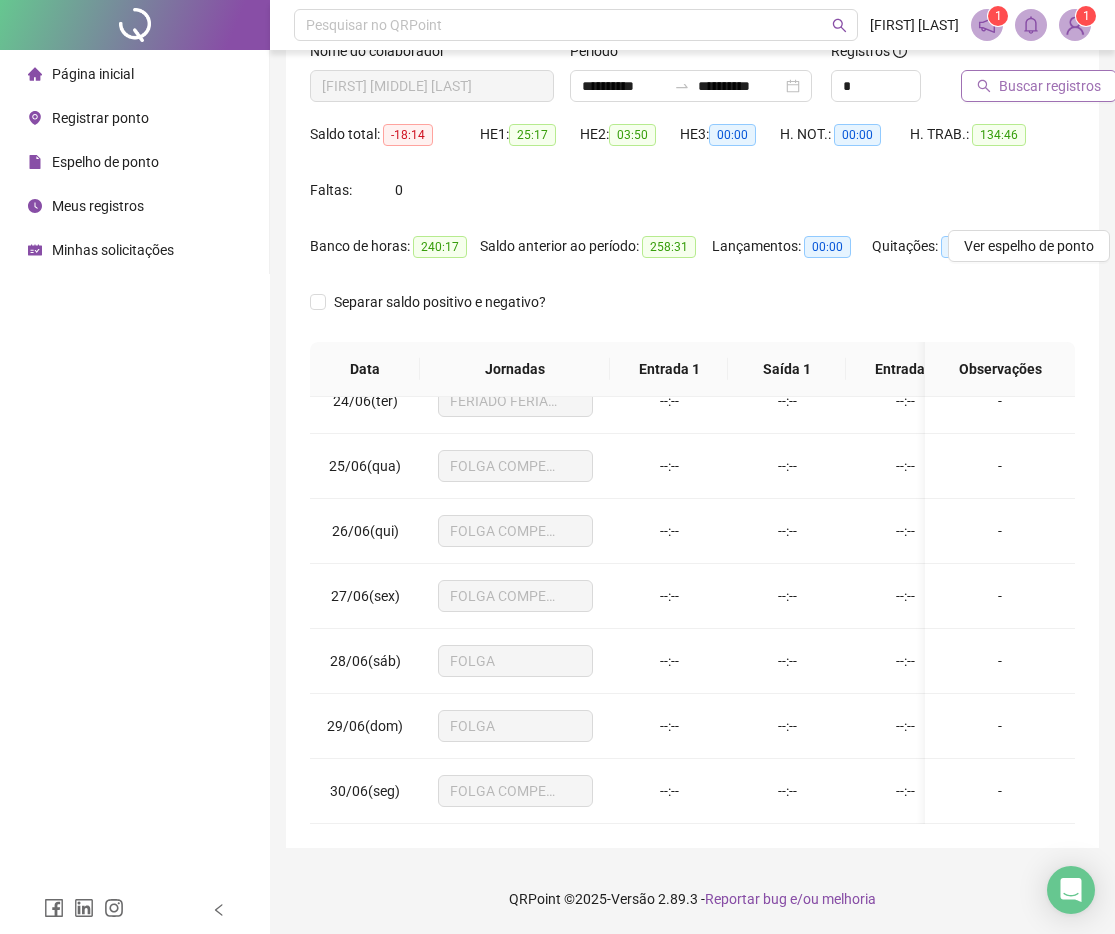 click 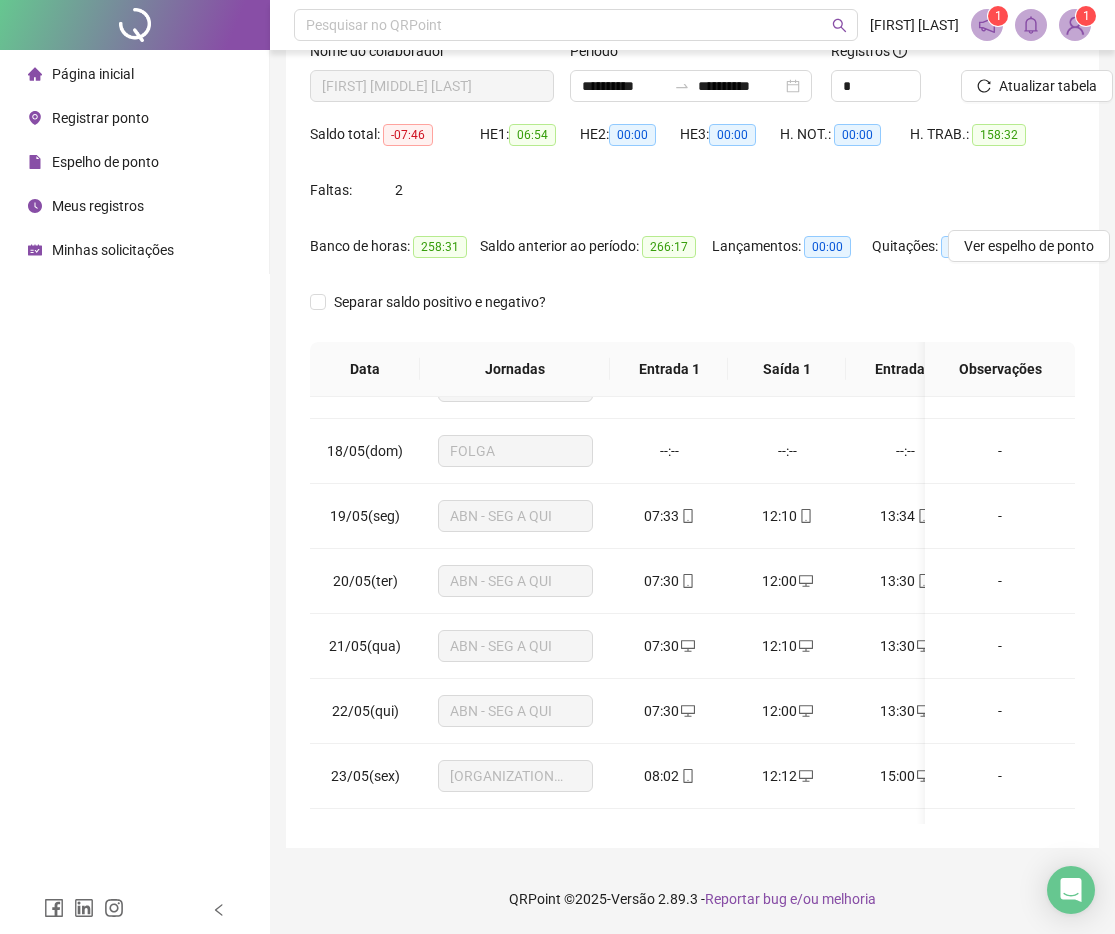scroll, scrollTop: 1101, scrollLeft: 0, axis: vertical 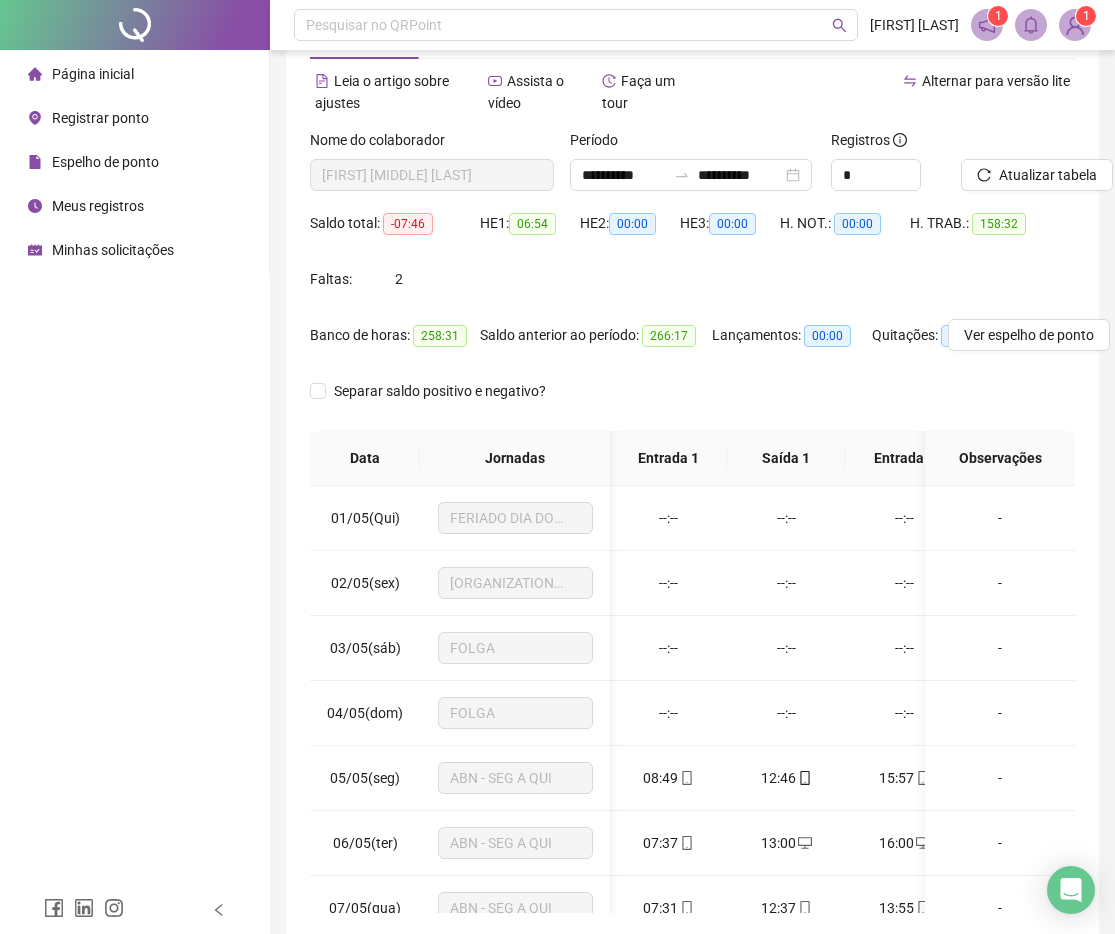 click on "Página inicial" at bounding box center (134, 74) 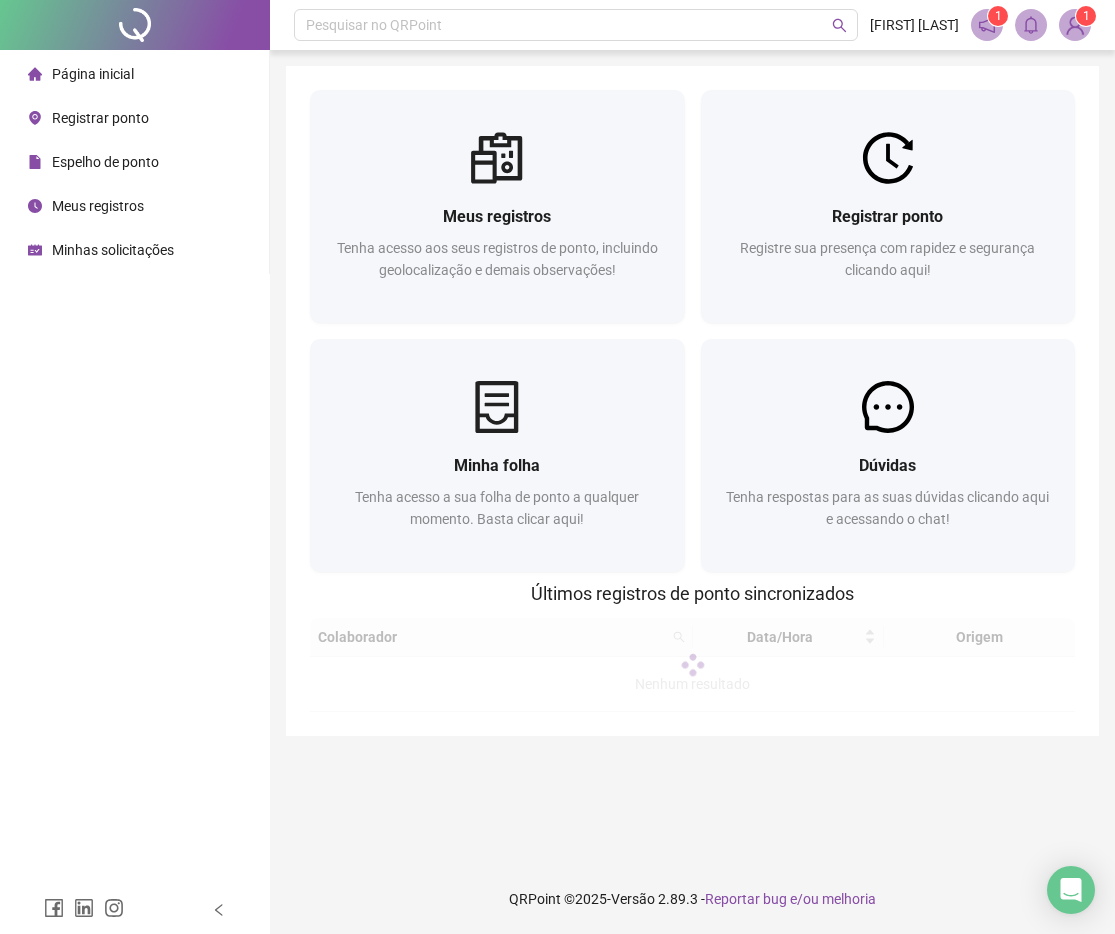 scroll, scrollTop: 0, scrollLeft: 0, axis: both 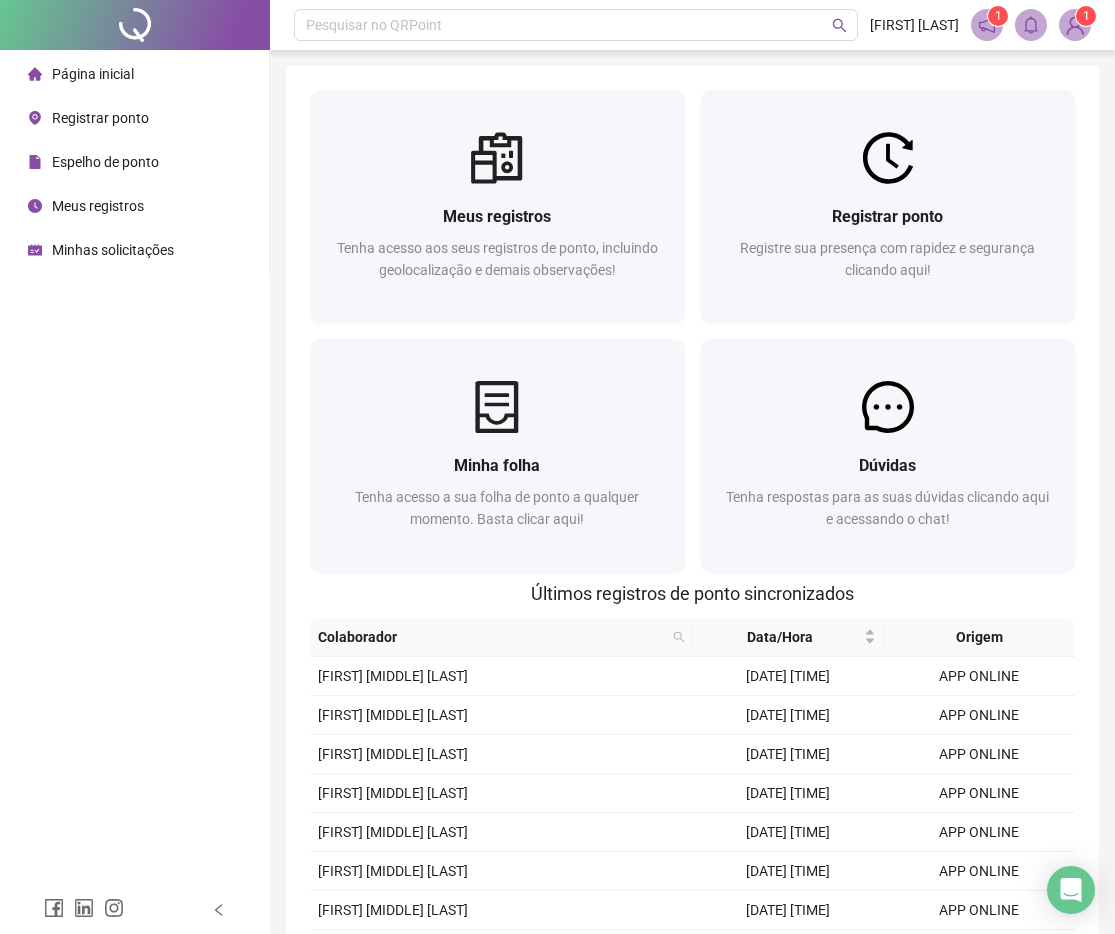 click 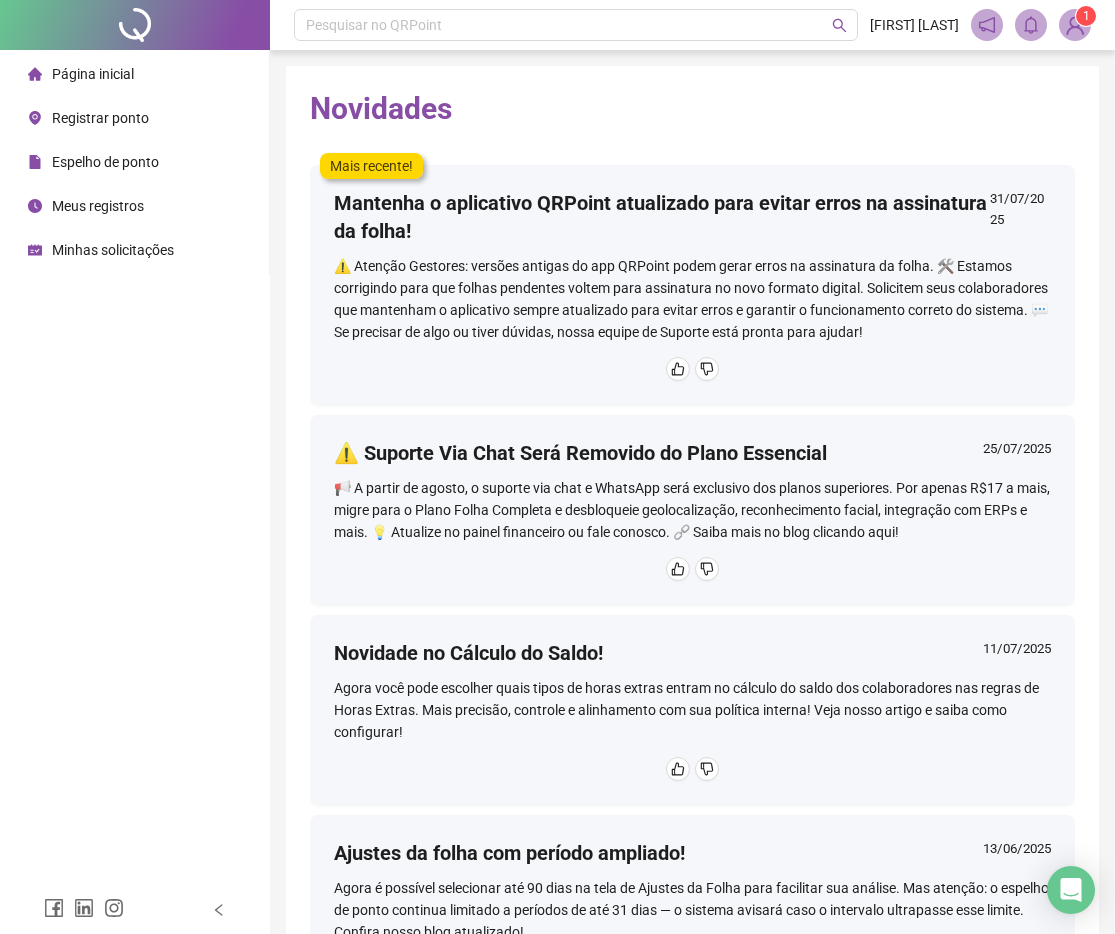 click on "1" at bounding box center [1086, 16] 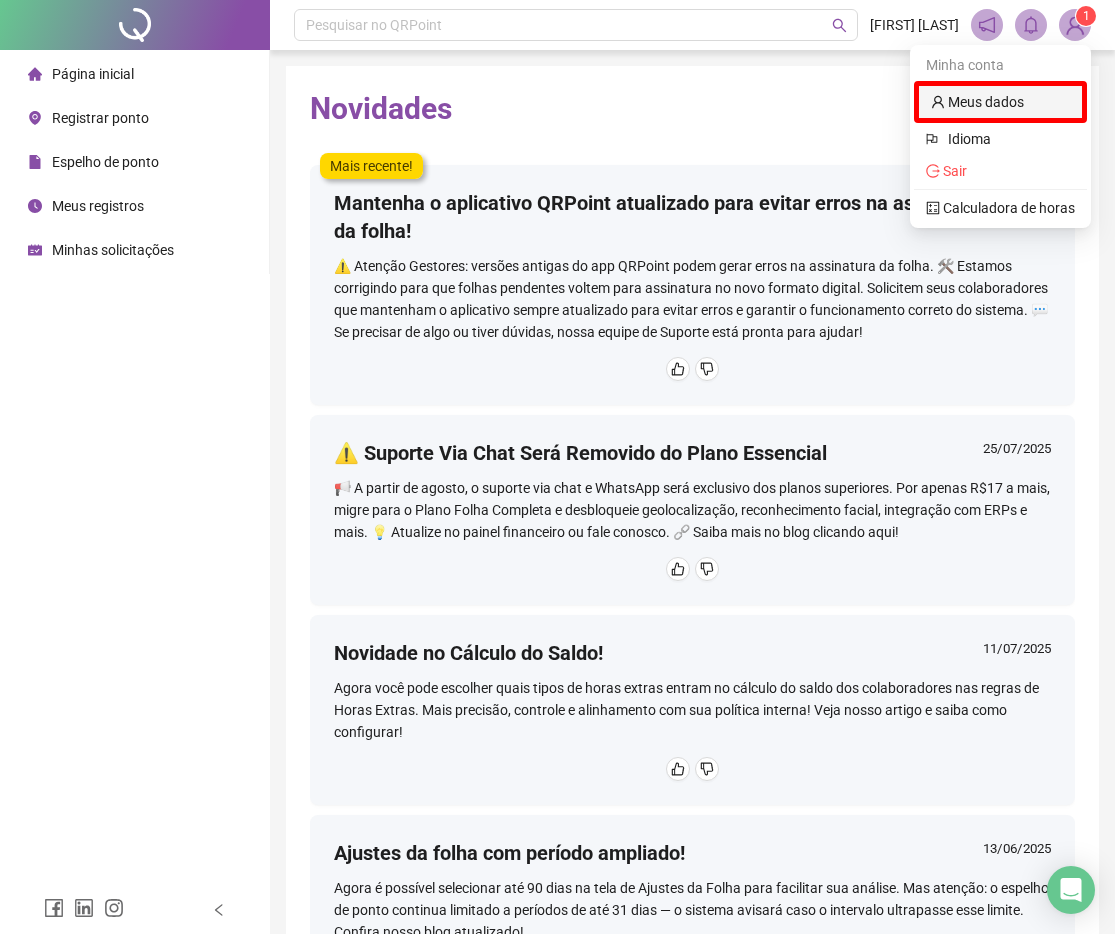 click on "Meus dados" at bounding box center [977, 102] 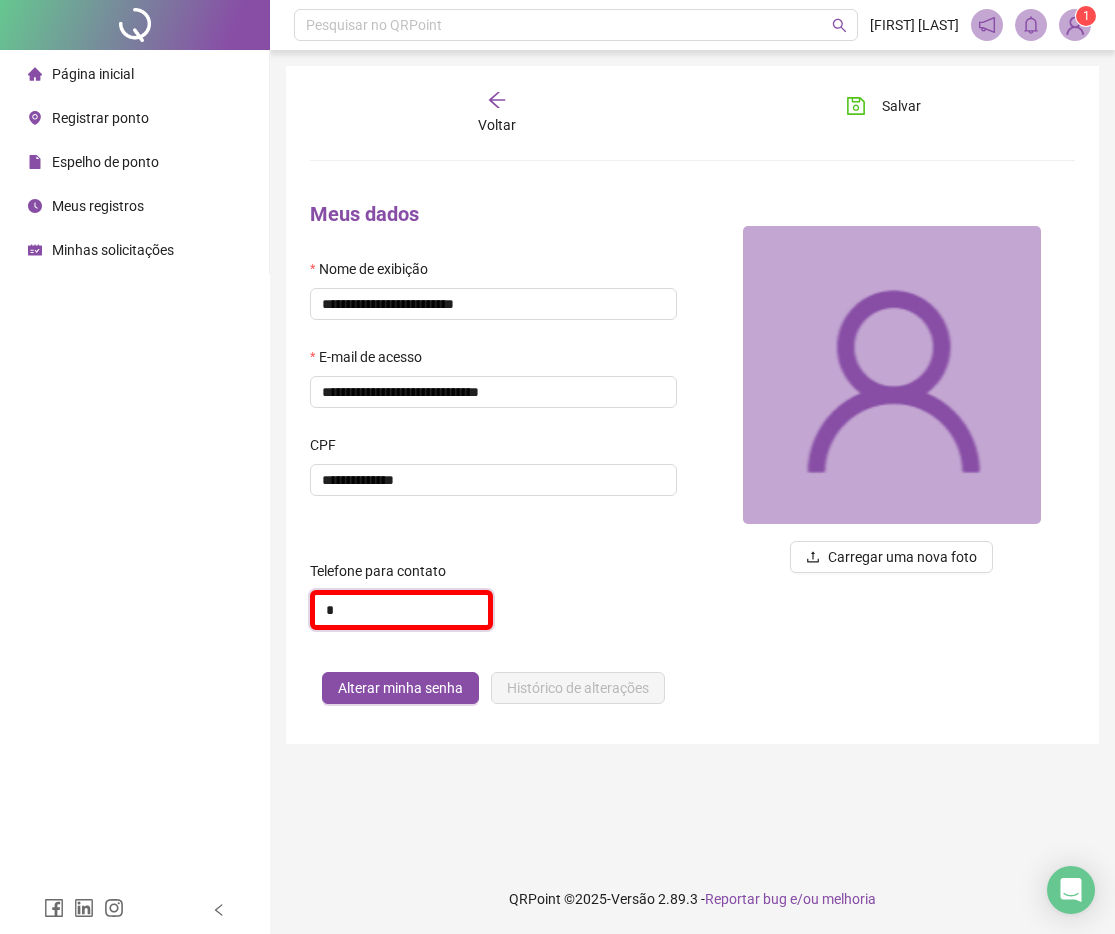 click on "*" at bounding box center (401, 610) 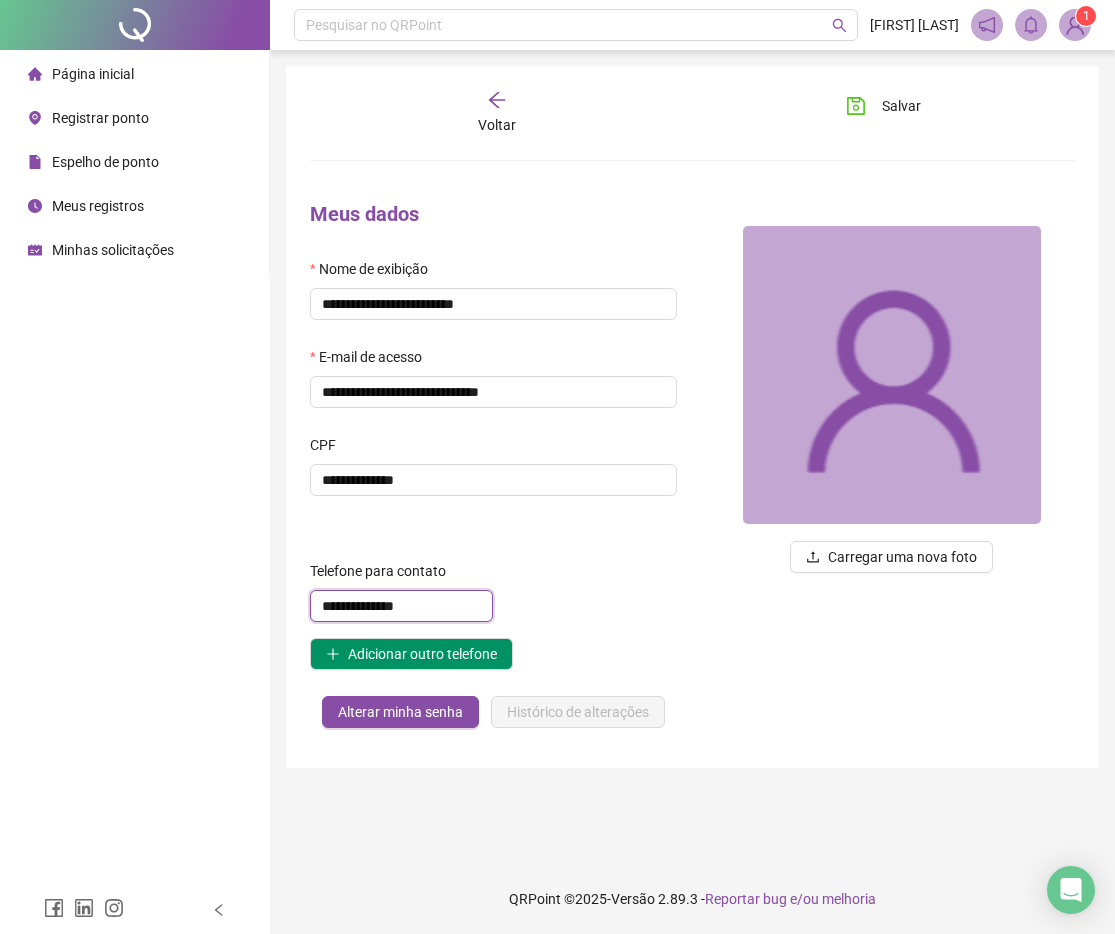 type on "**********" 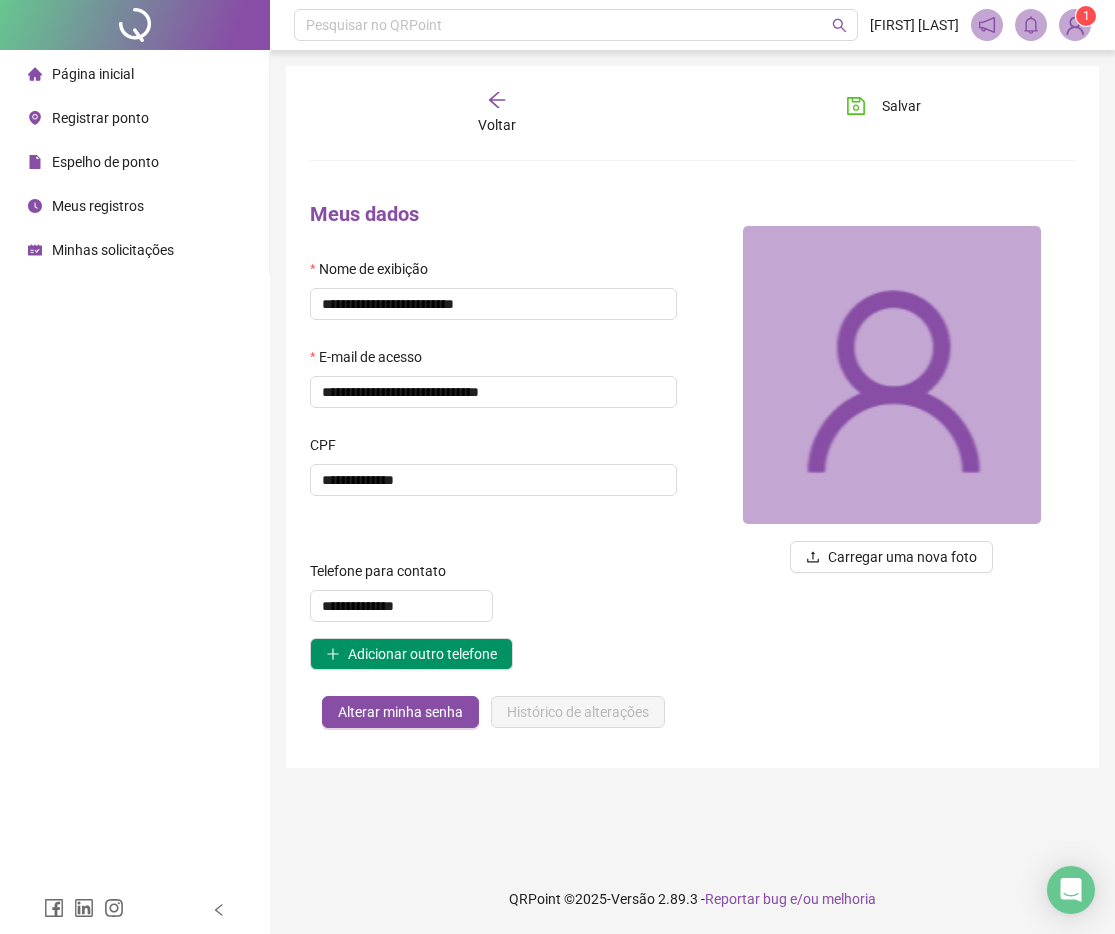 click on "**********" at bounding box center [493, 630] 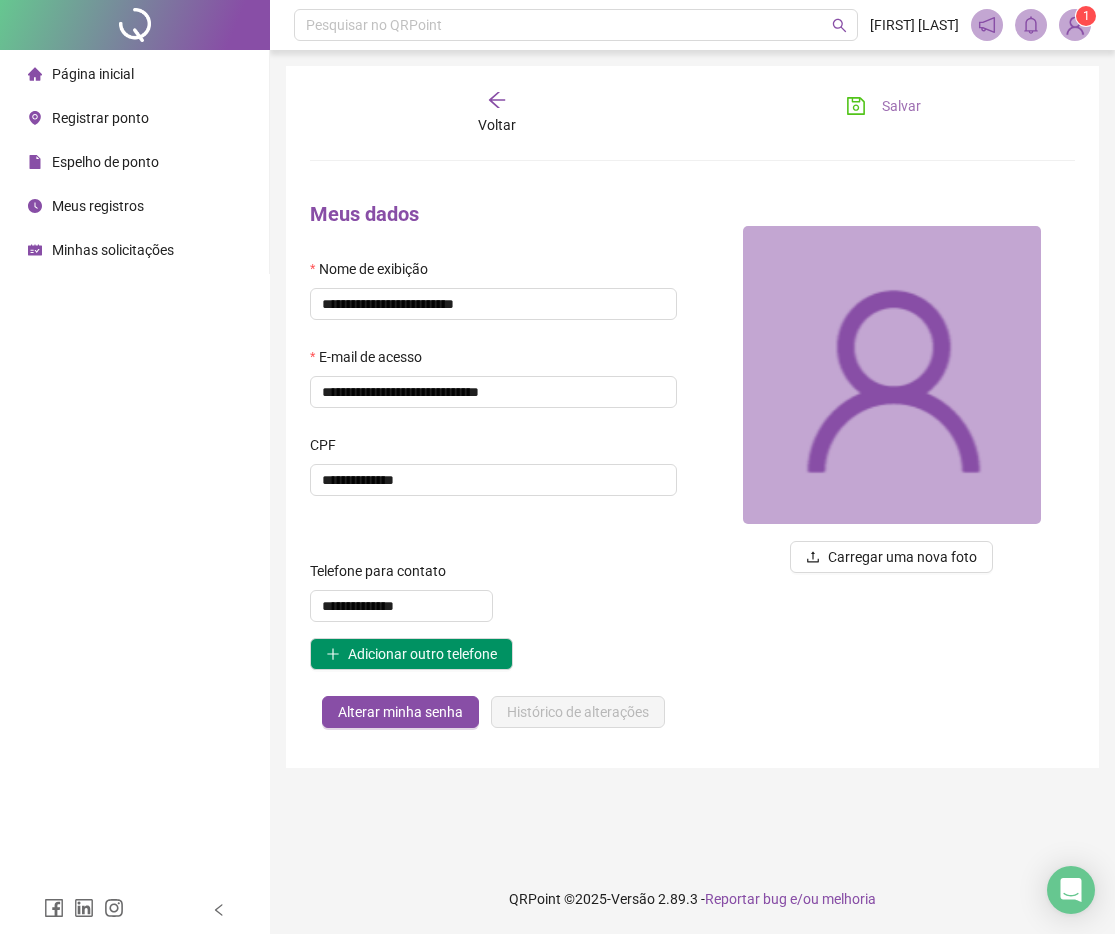 click on "Salvar" at bounding box center [901, 106] 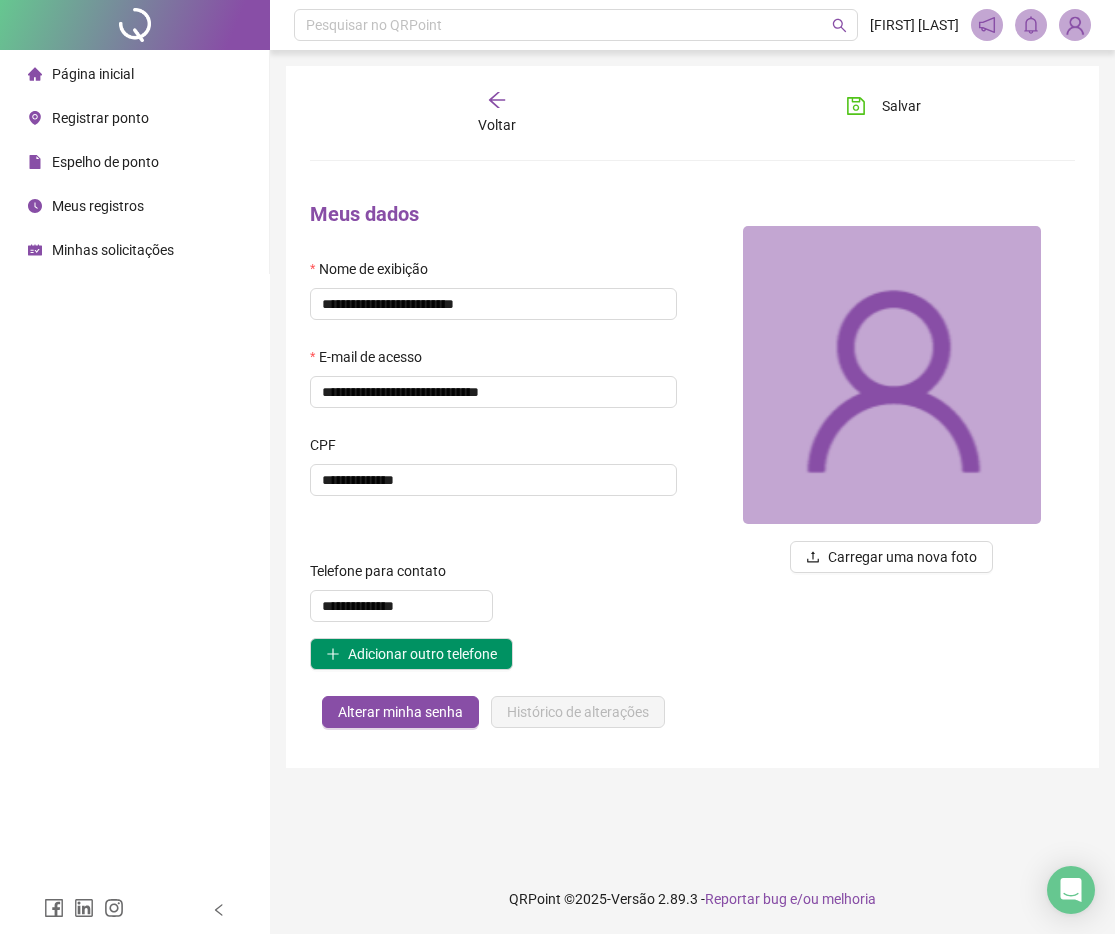 click 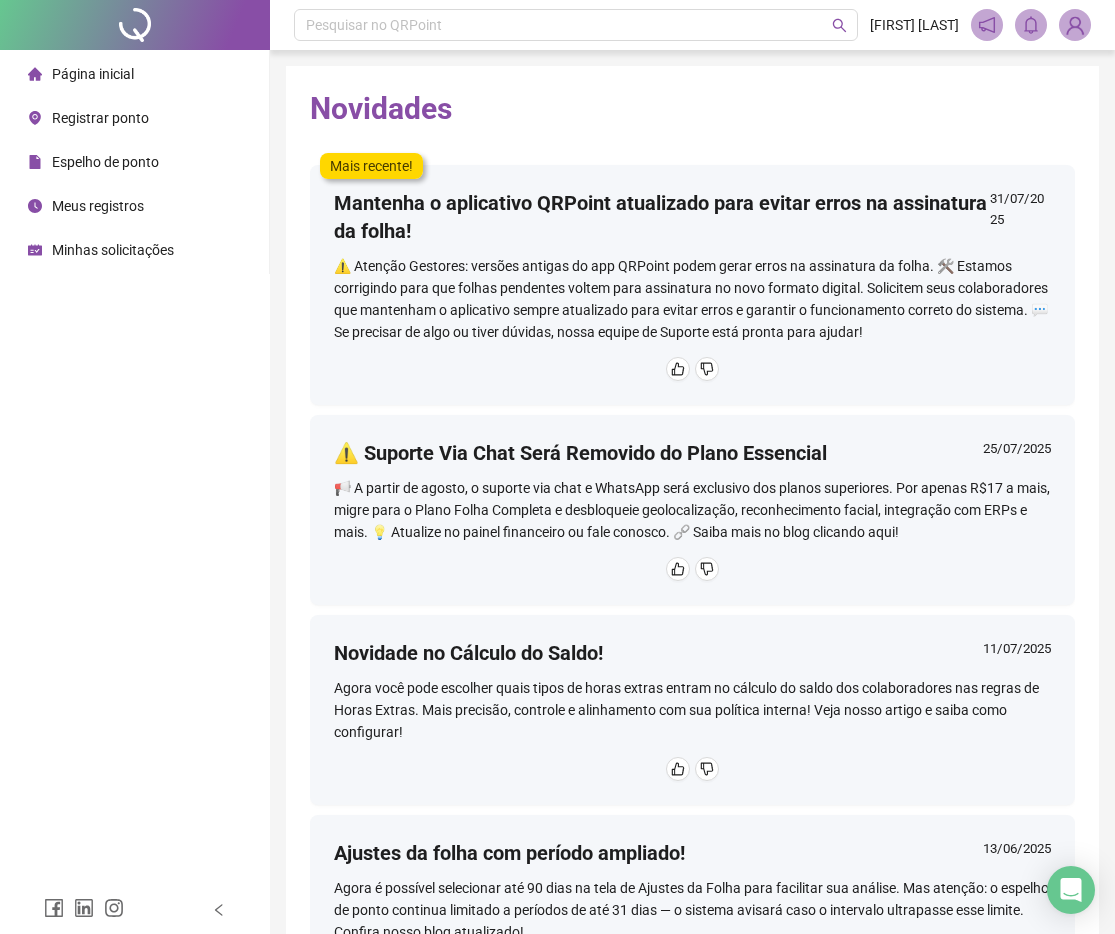 click on "Página inicial" at bounding box center (134, 74) 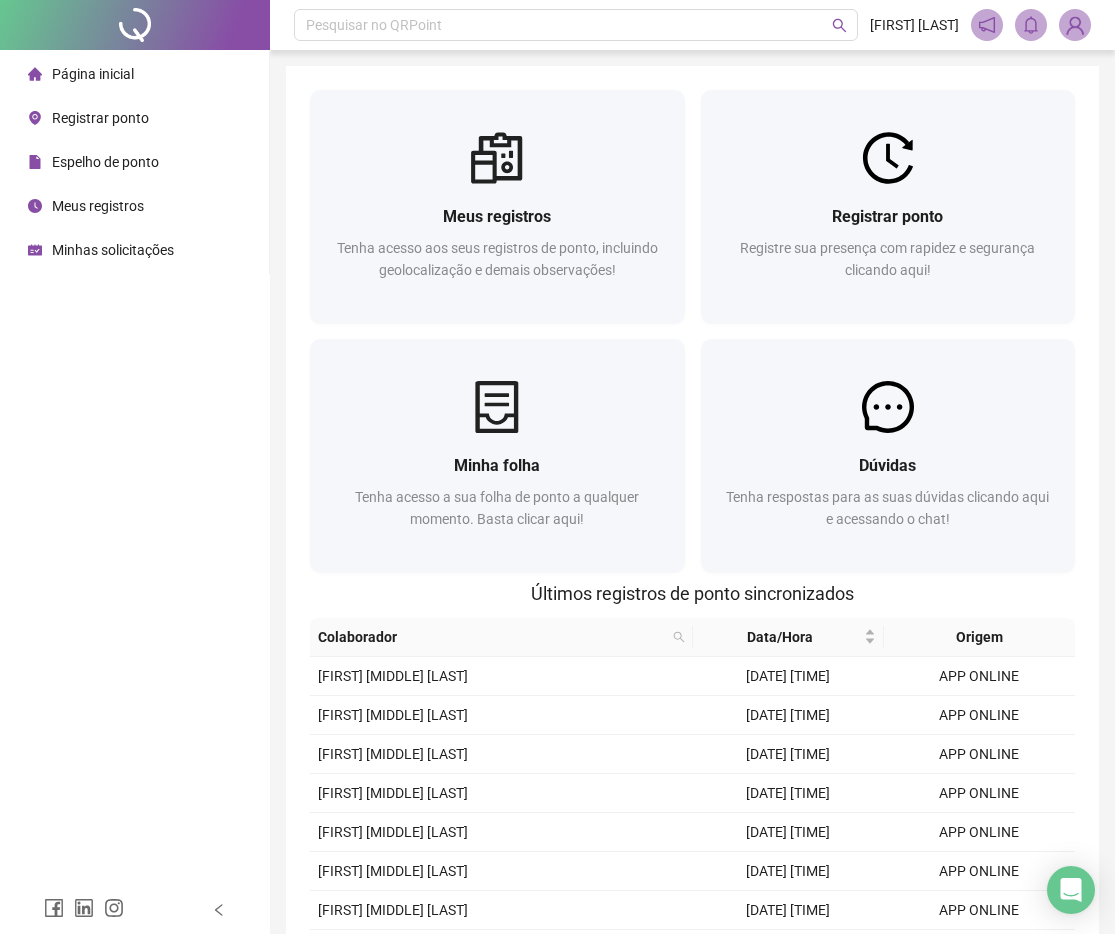 click on "Origem" at bounding box center (979, 637) 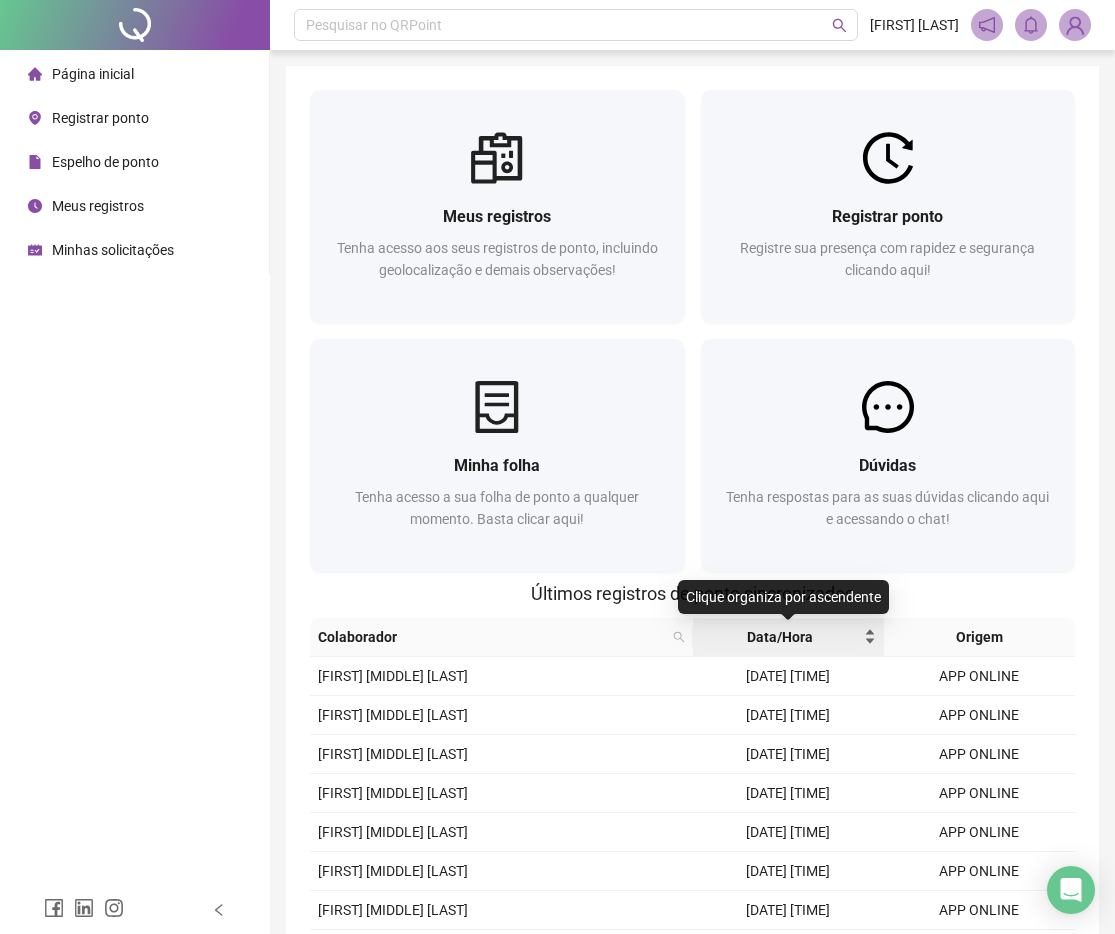 click on "Data/Hora" at bounding box center [788, 637] 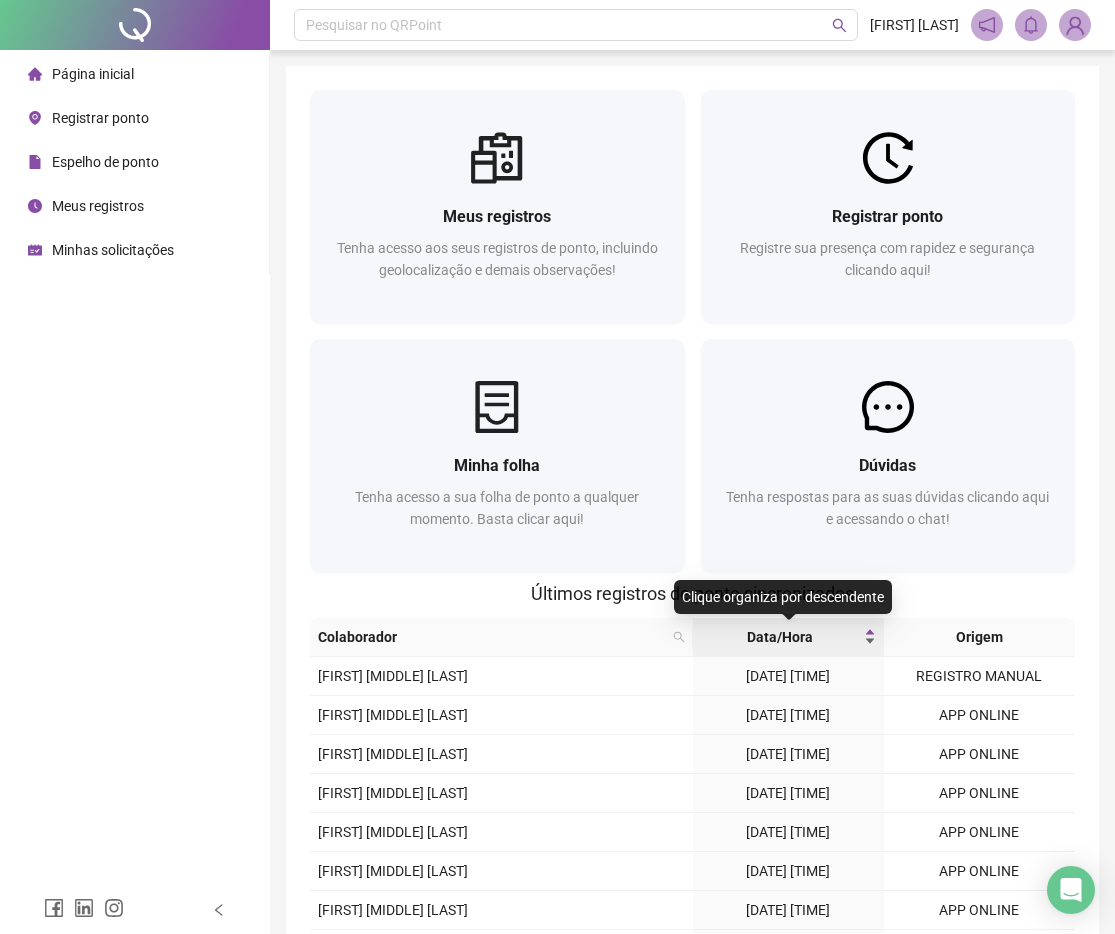 click on "Data/Hora" at bounding box center (788, 637) 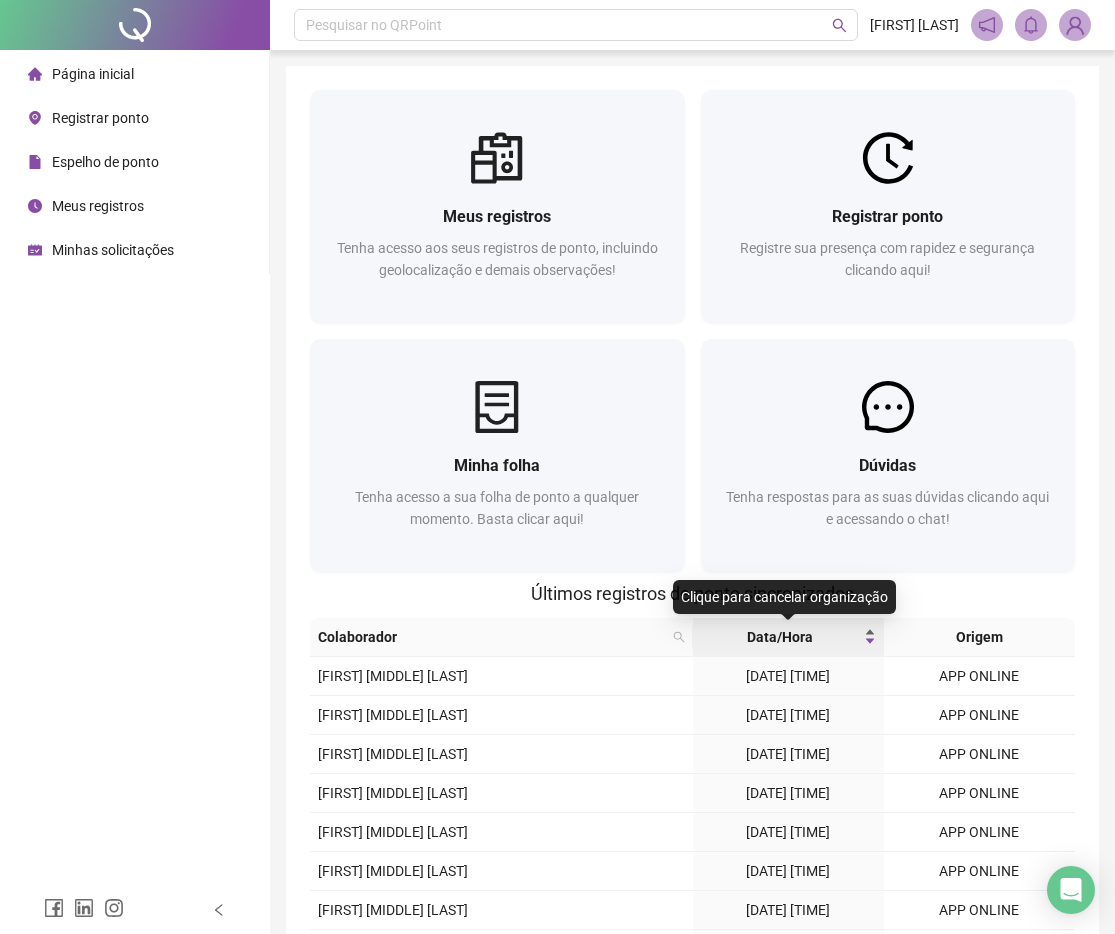click on "Data/Hora" at bounding box center [788, 637] 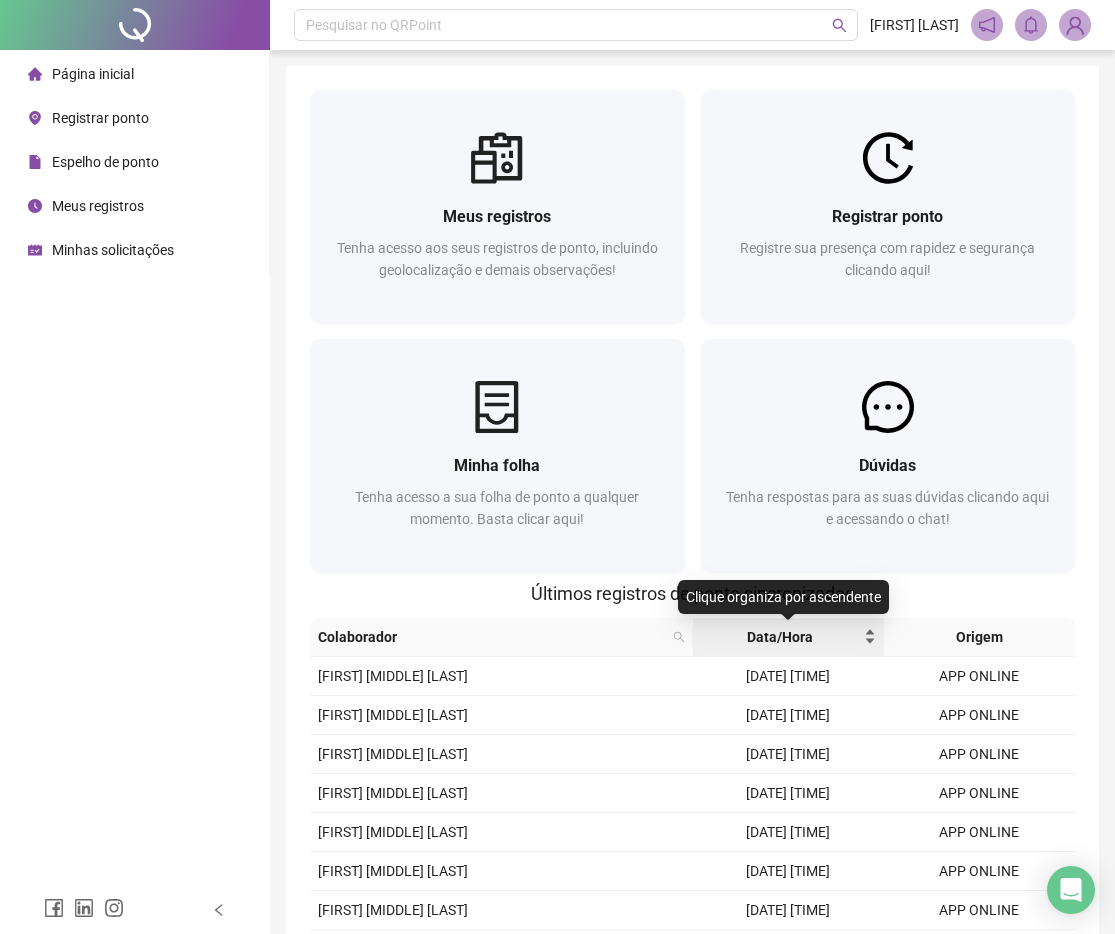 click on "Data/Hora" at bounding box center [788, 637] 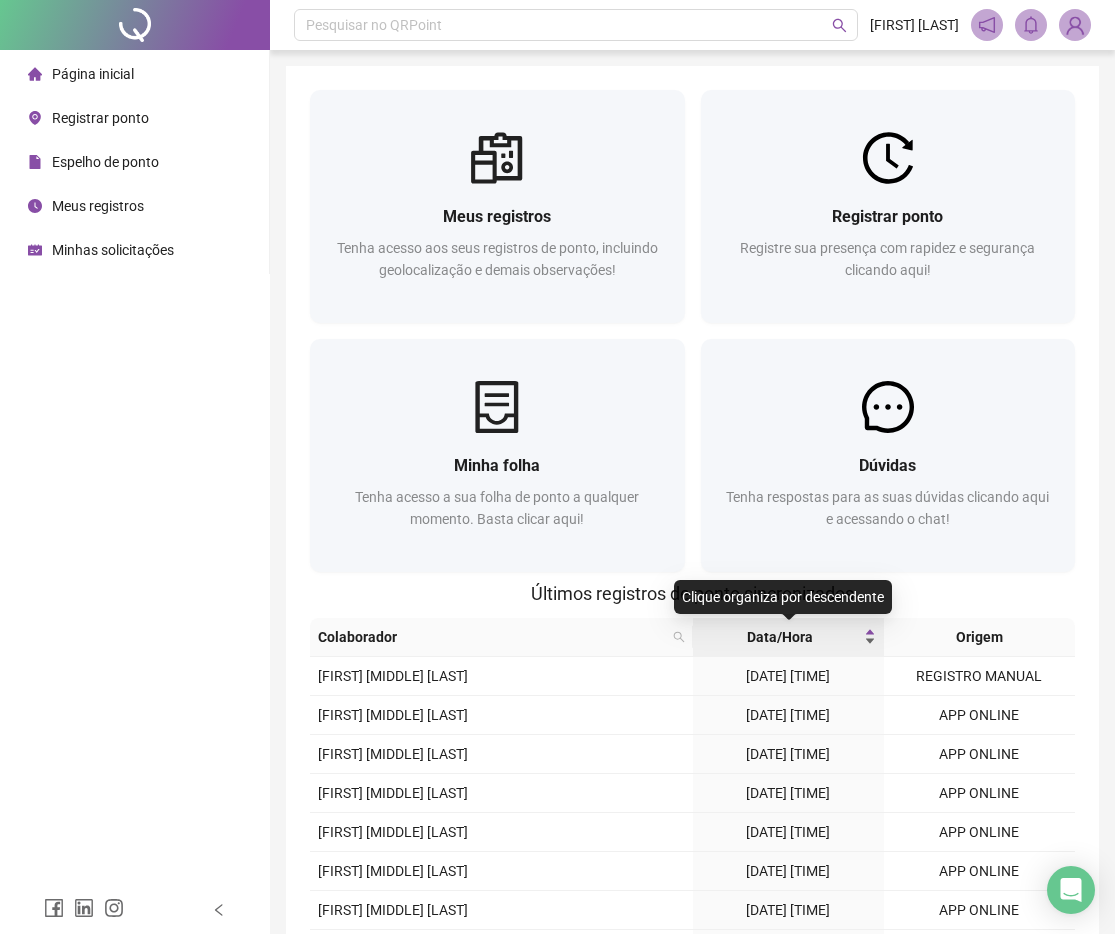 click on "Data/Hora" at bounding box center [788, 637] 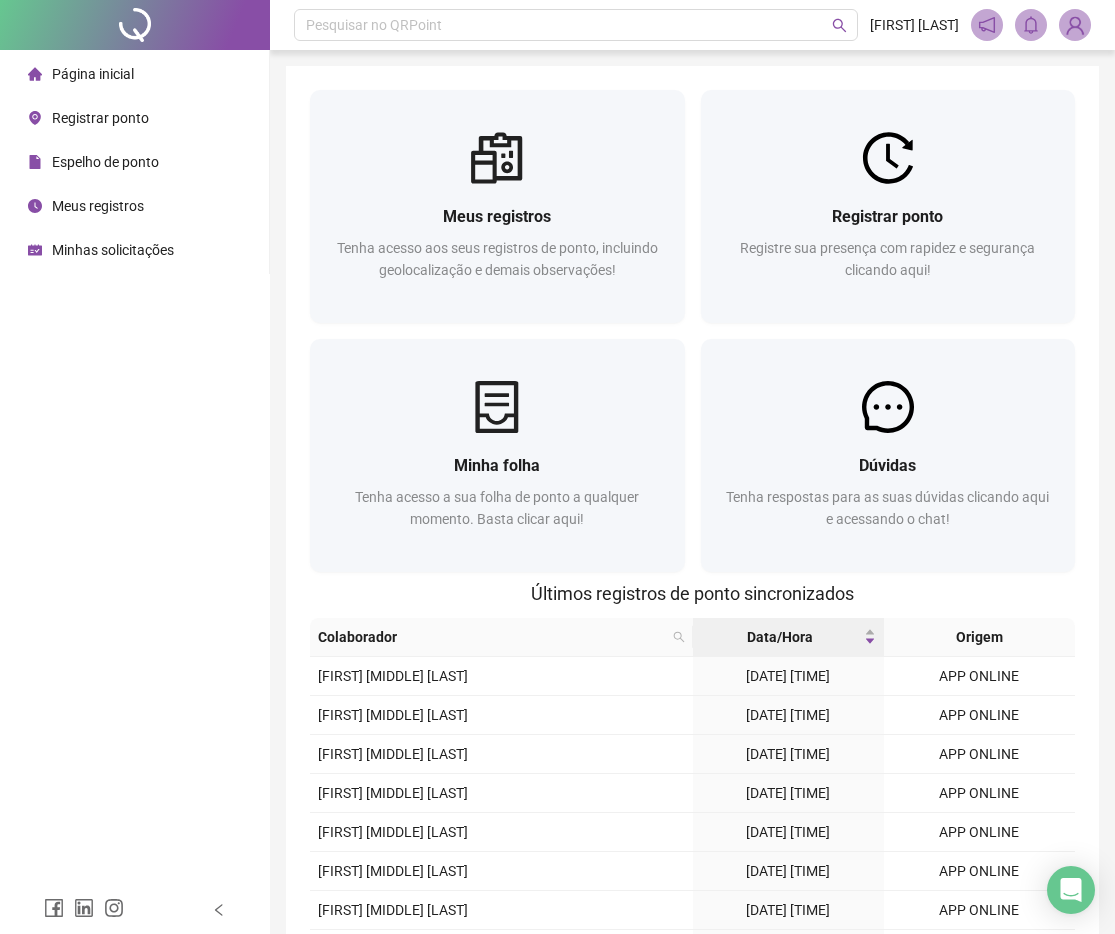 click on "Página inicial" at bounding box center [134, 74] 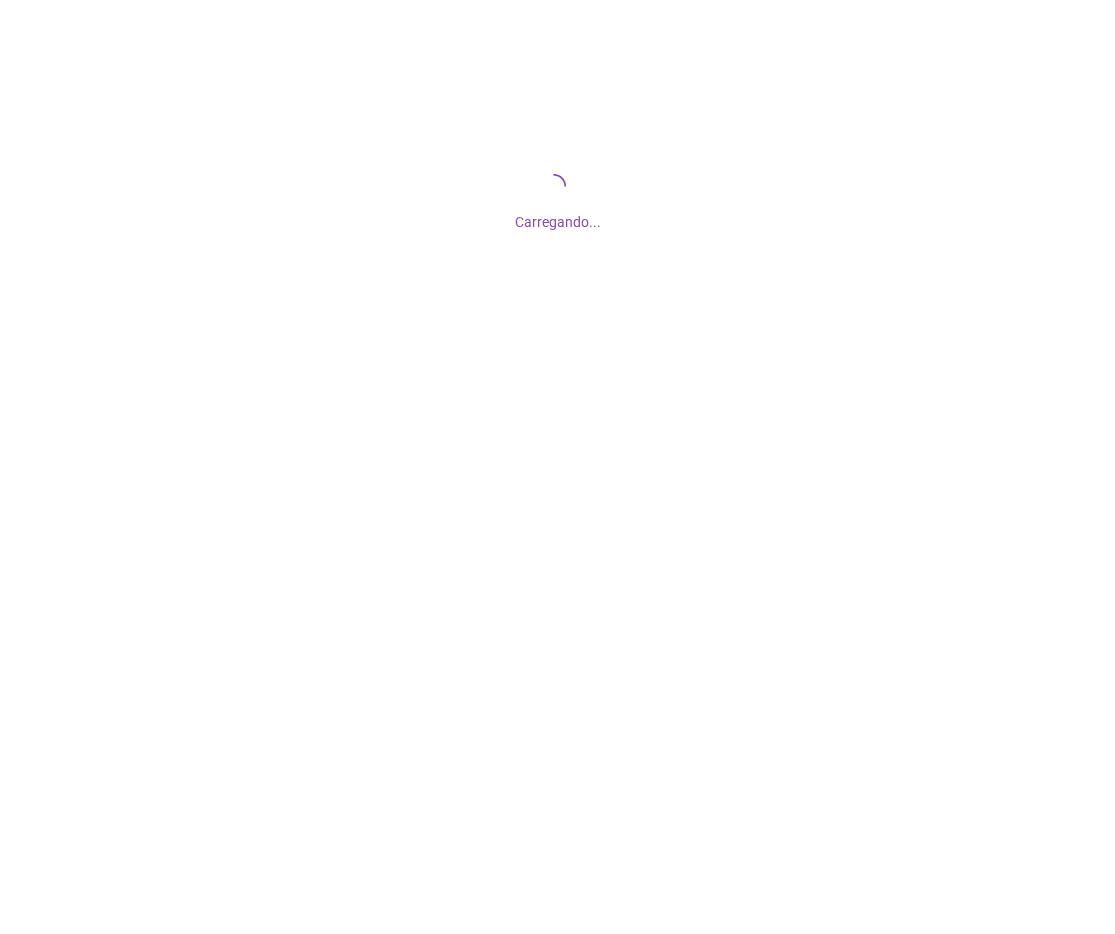 scroll, scrollTop: 0, scrollLeft: 0, axis: both 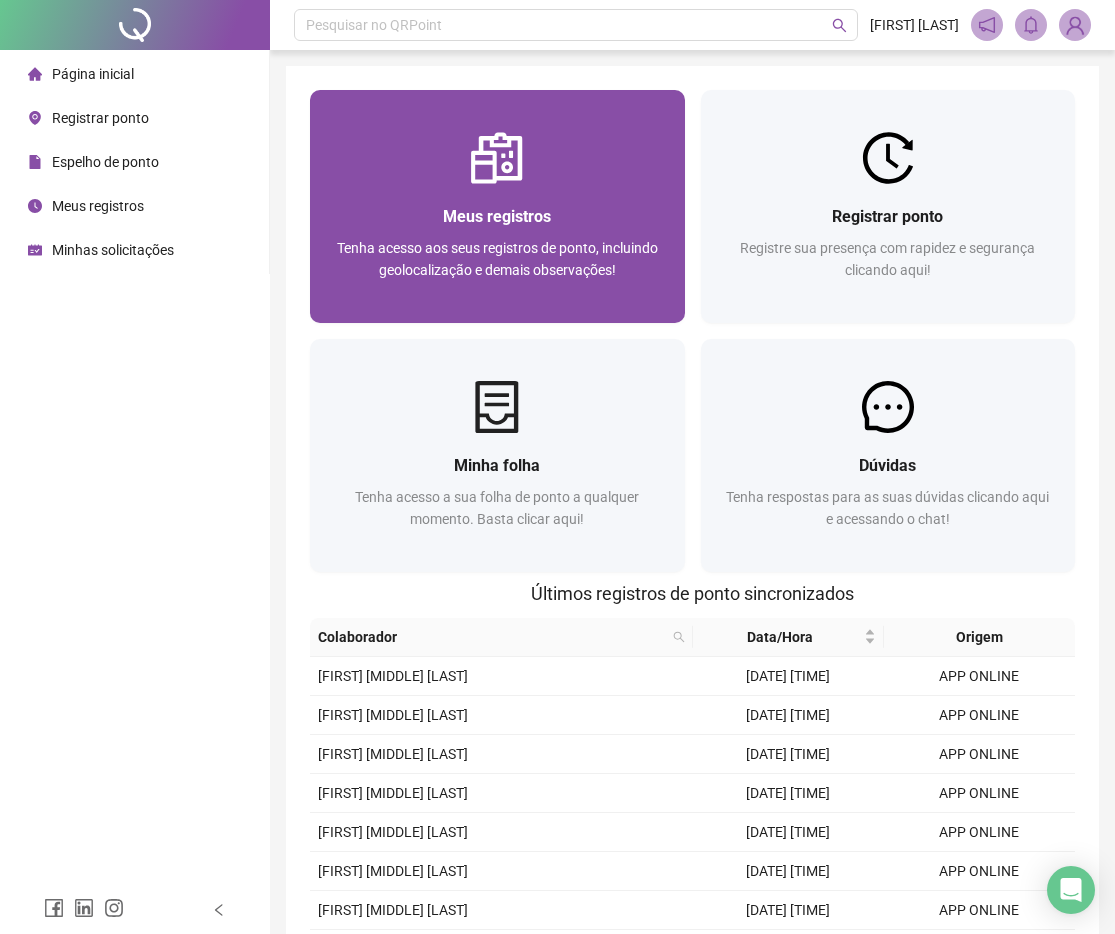 click on "Meus registros Tenha acesso aos seus registros de ponto, incluindo geolocalização e demais observações!" at bounding box center [497, 253] 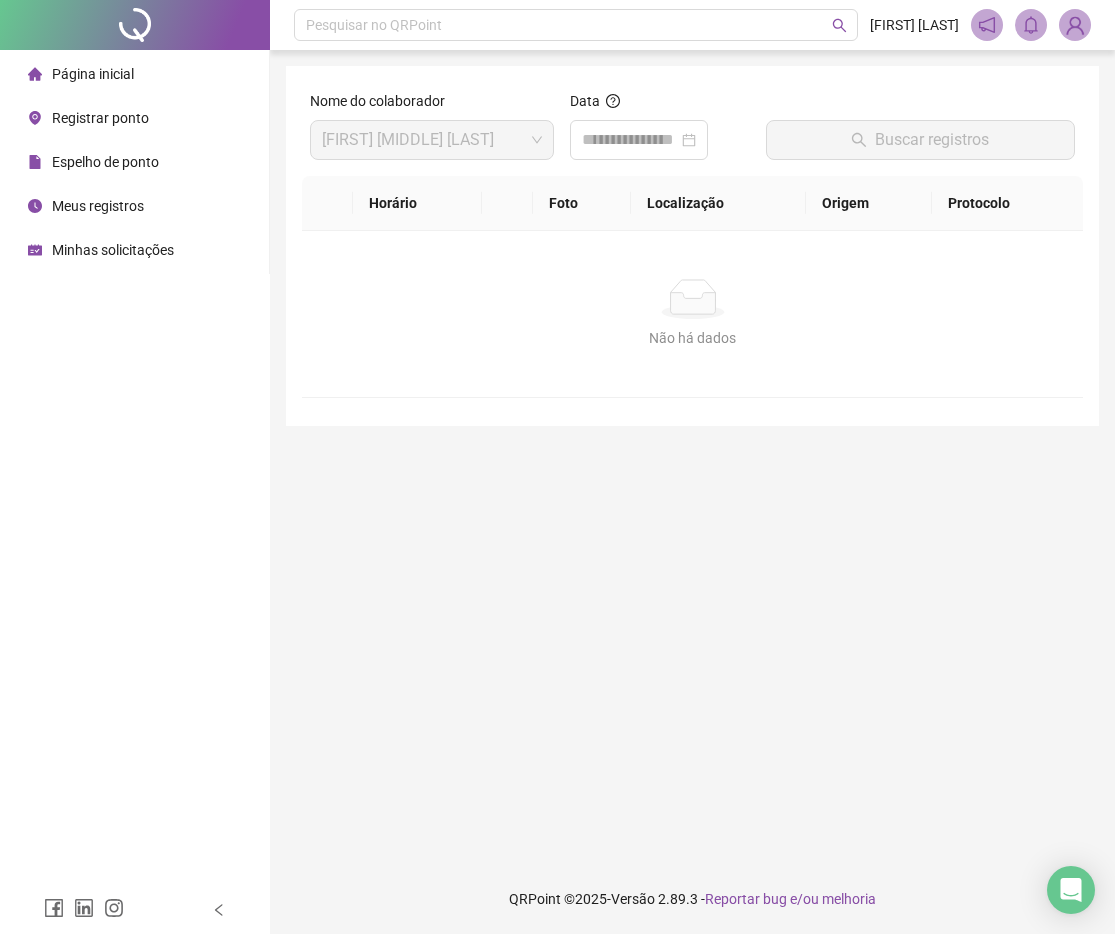 click on "Página inicial" at bounding box center [134, 74] 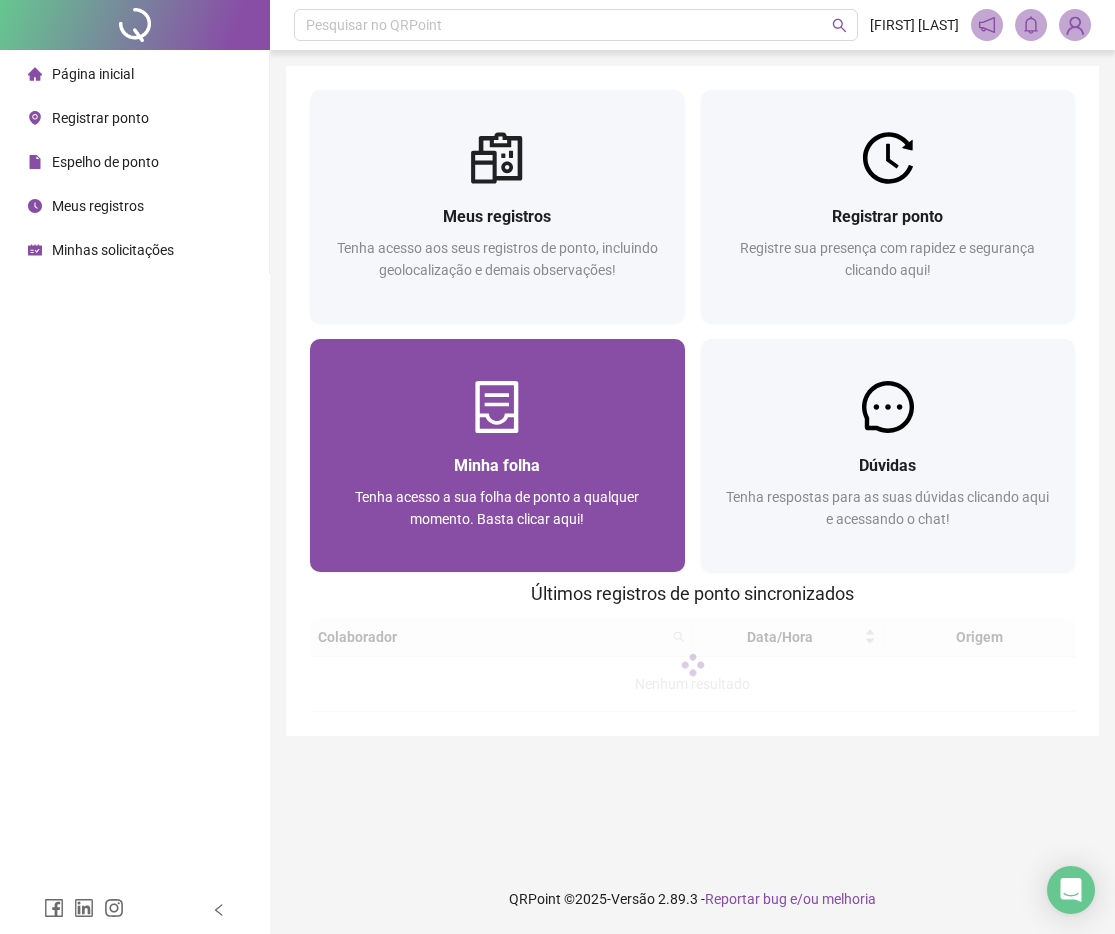 click at bounding box center (497, 407) 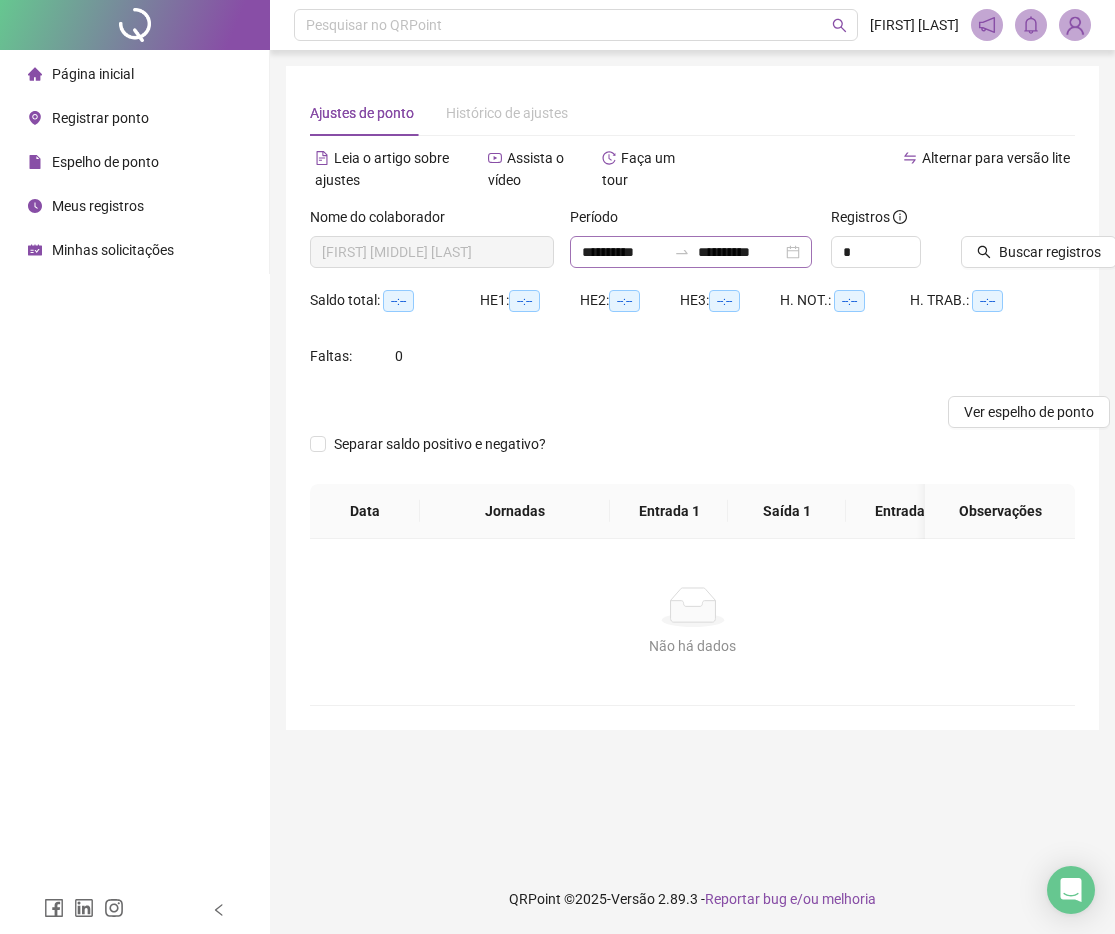 scroll, scrollTop: 0, scrollLeft: 5, axis: horizontal 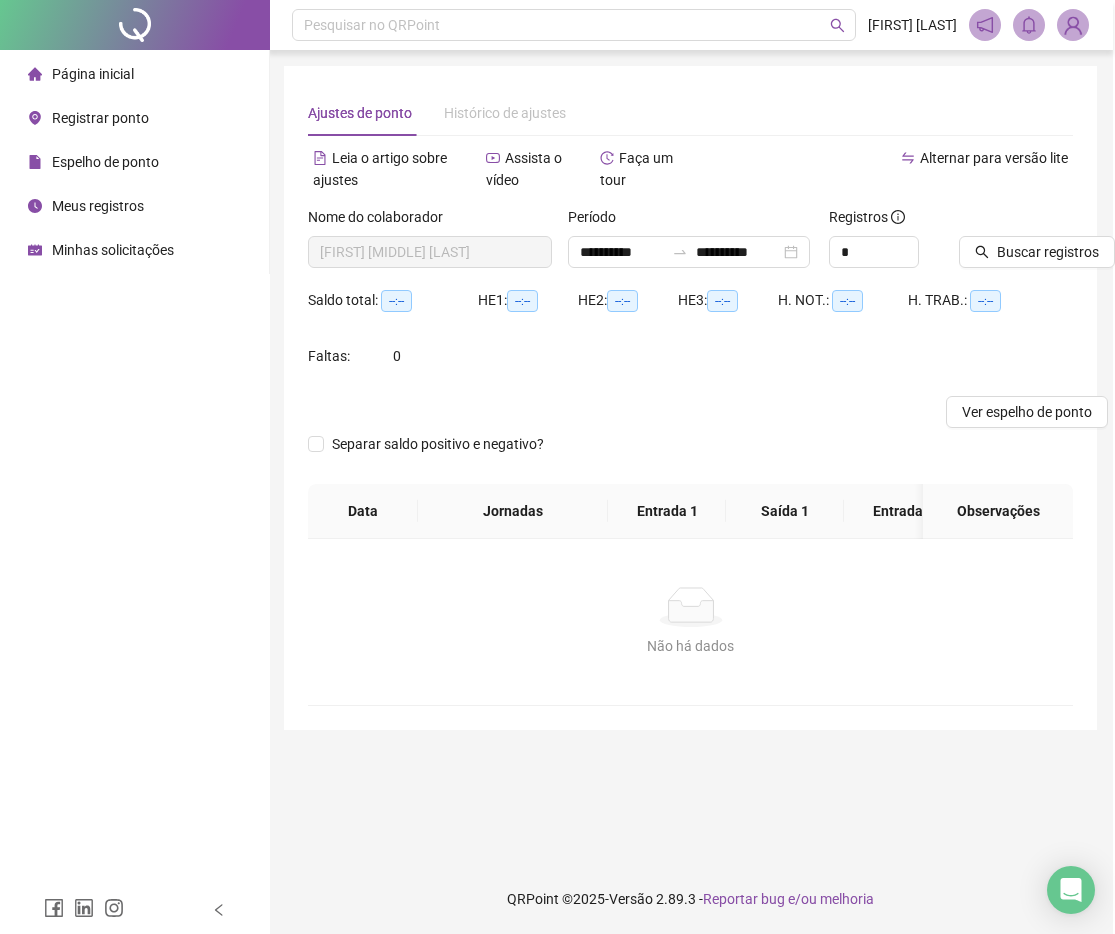 click on "Saldo total:   --:-- HE 1:   --:-- HE 2:   --:-- HE 3:   --:-- H. NOT.:   --:-- H. TRAB.:   --:-- Faltas:   0" at bounding box center (690, 340) 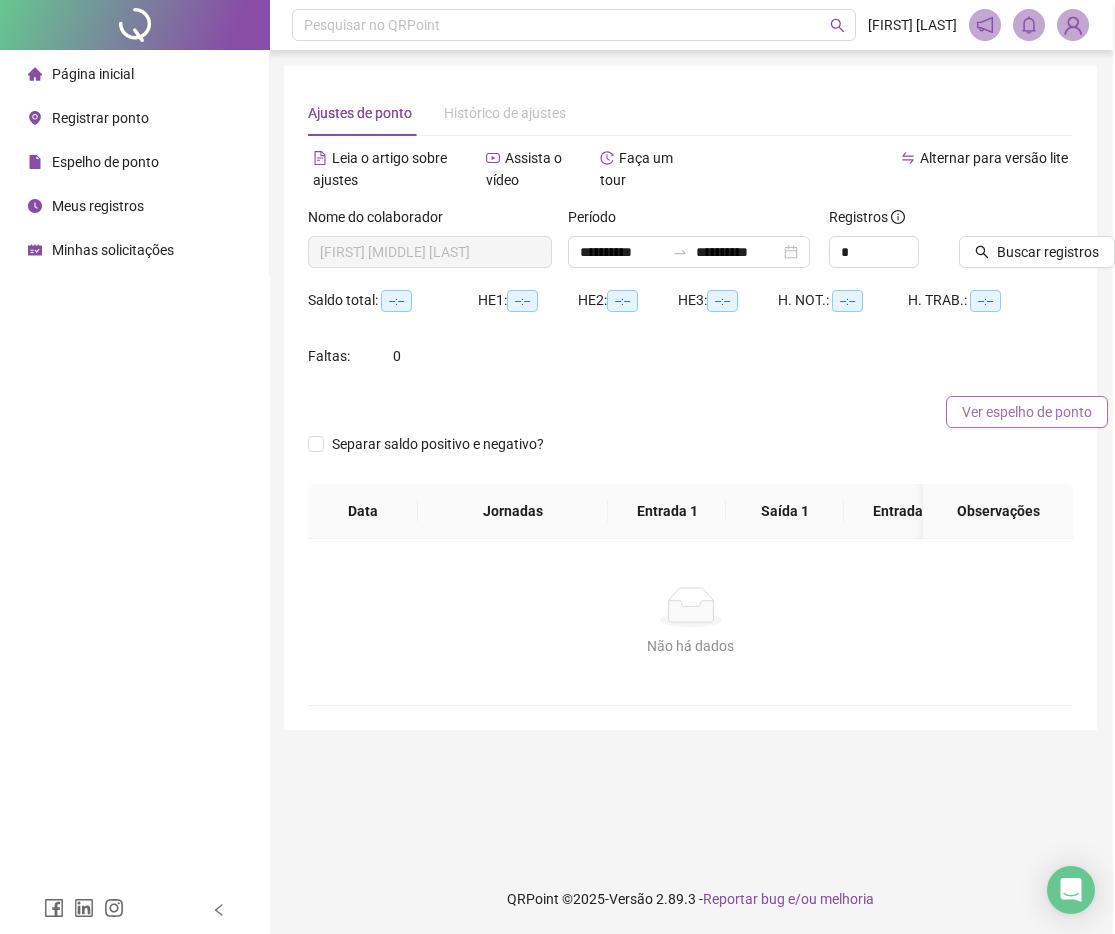 click on "Ver espelho de ponto" at bounding box center (1027, 412) 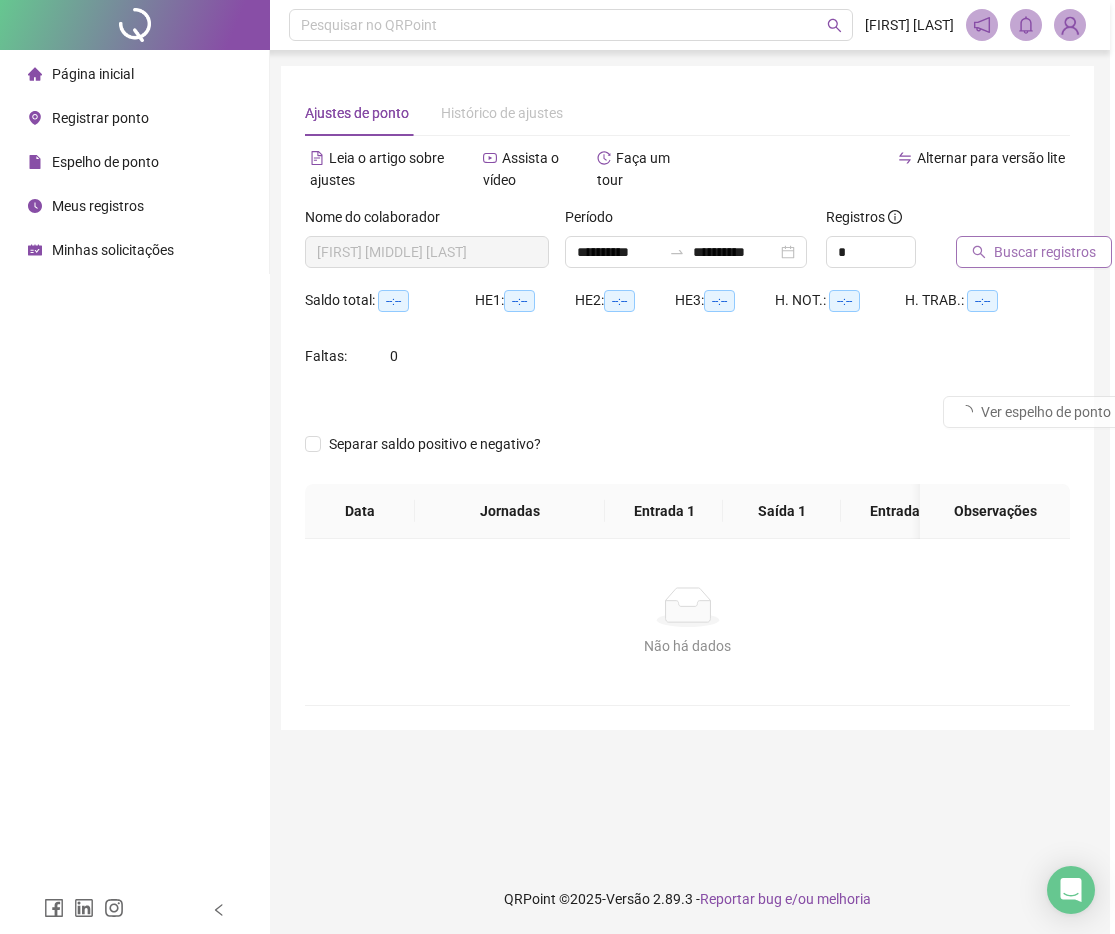 click on "Buscar registros" at bounding box center (1034, 252) 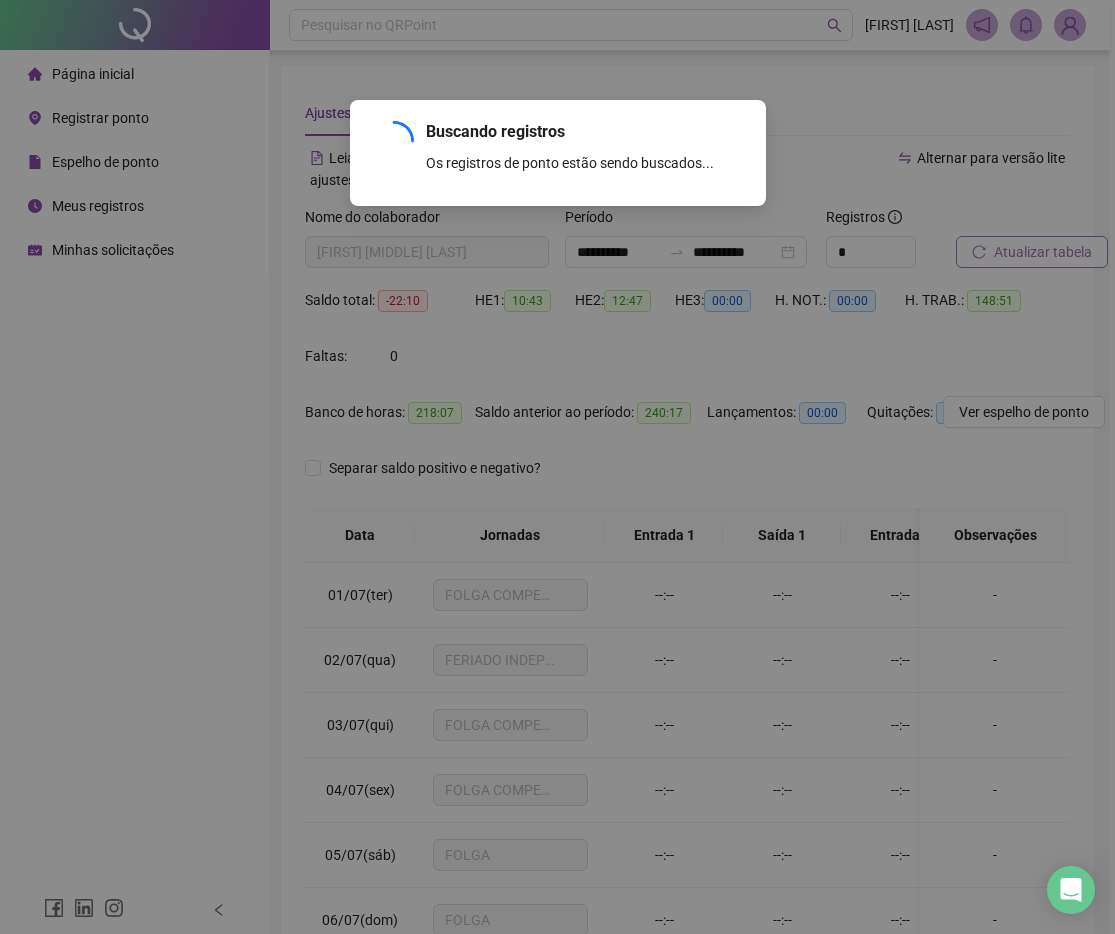 scroll, scrollTop: 0, scrollLeft: 2, axis: horizontal 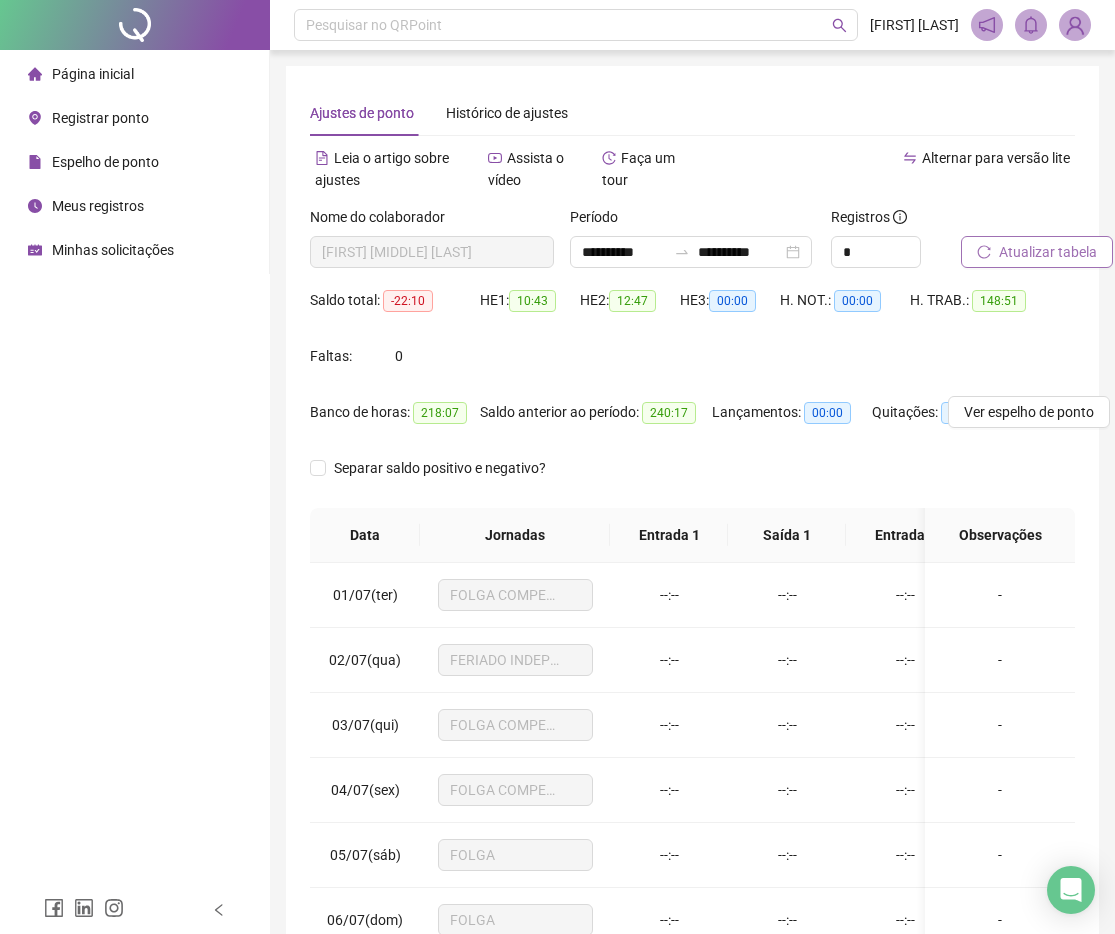 click on "240:17" at bounding box center (669, 413) 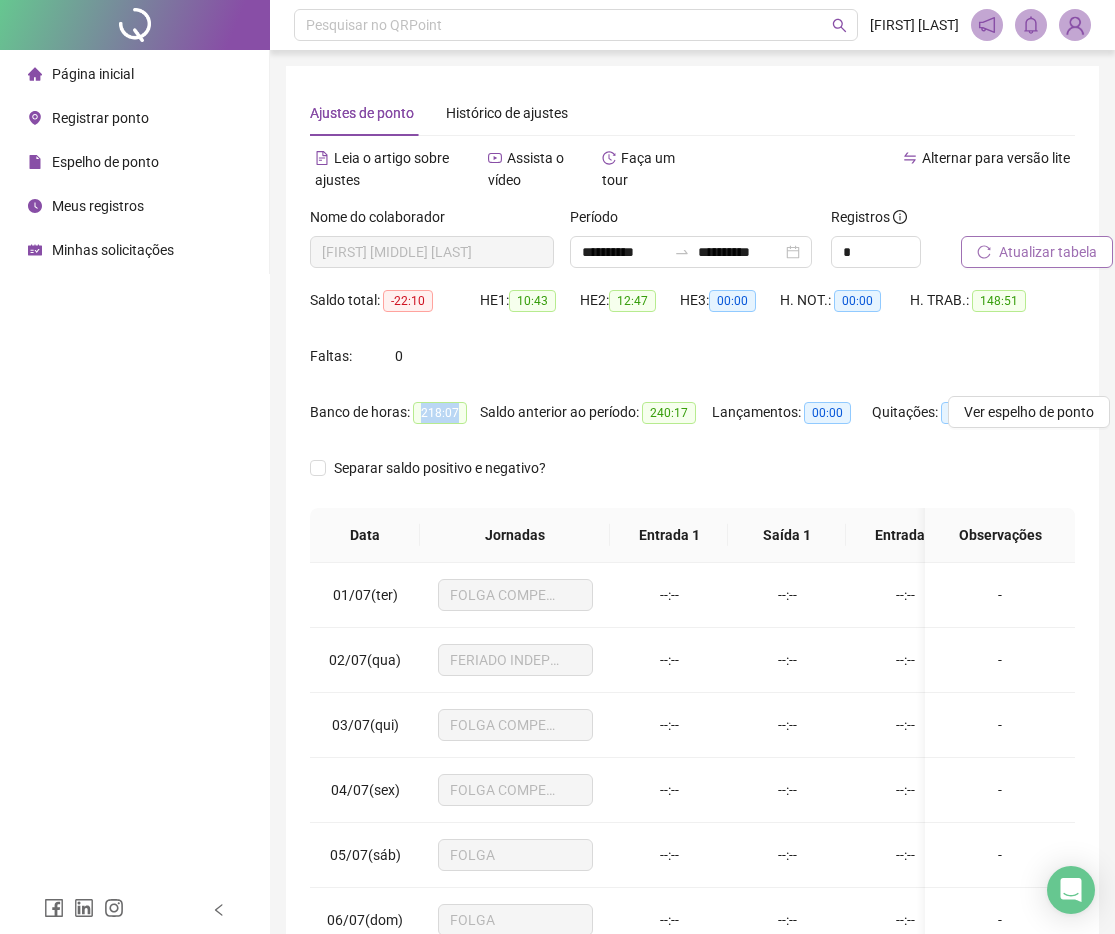 drag, startPoint x: 314, startPoint y: 424, endPoint x: 364, endPoint y: 429, distance: 50.24938 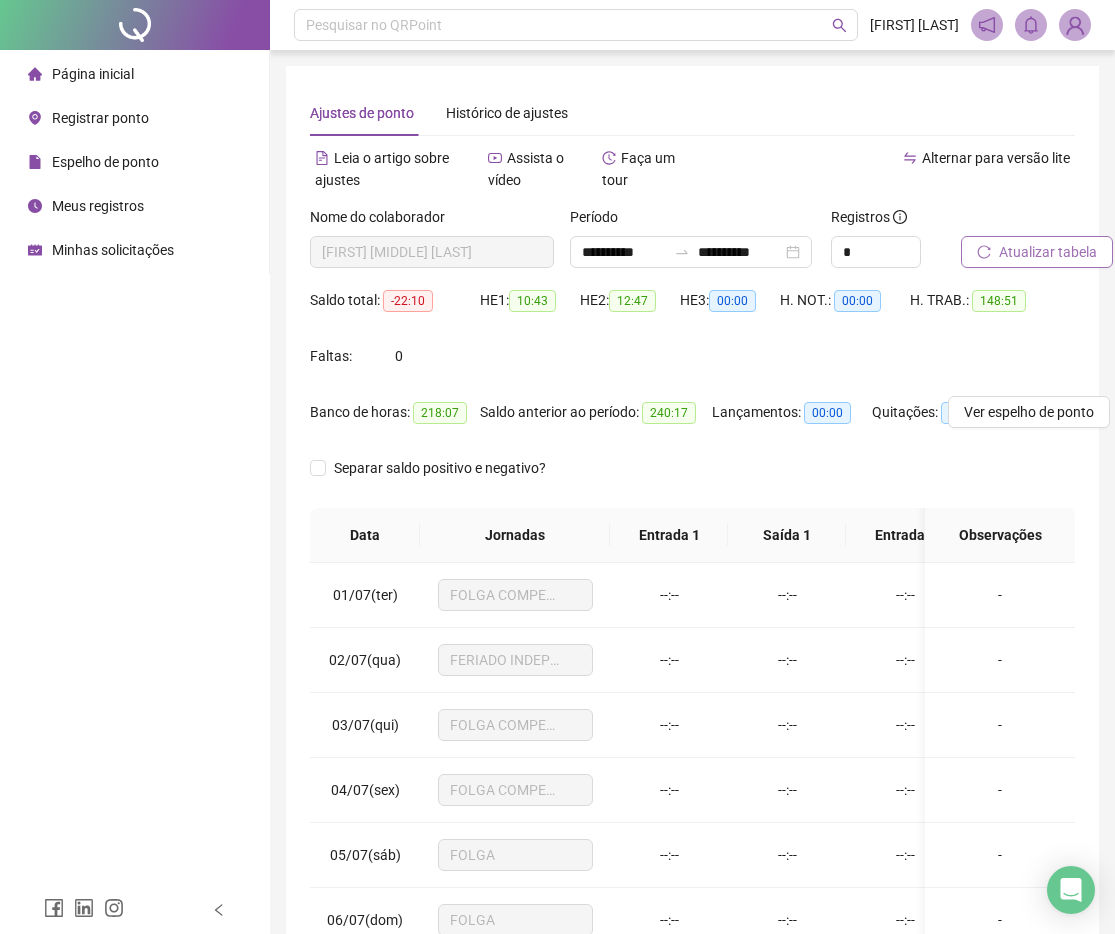 click on "Banco de horas:   218:07" at bounding box center [395, 412] 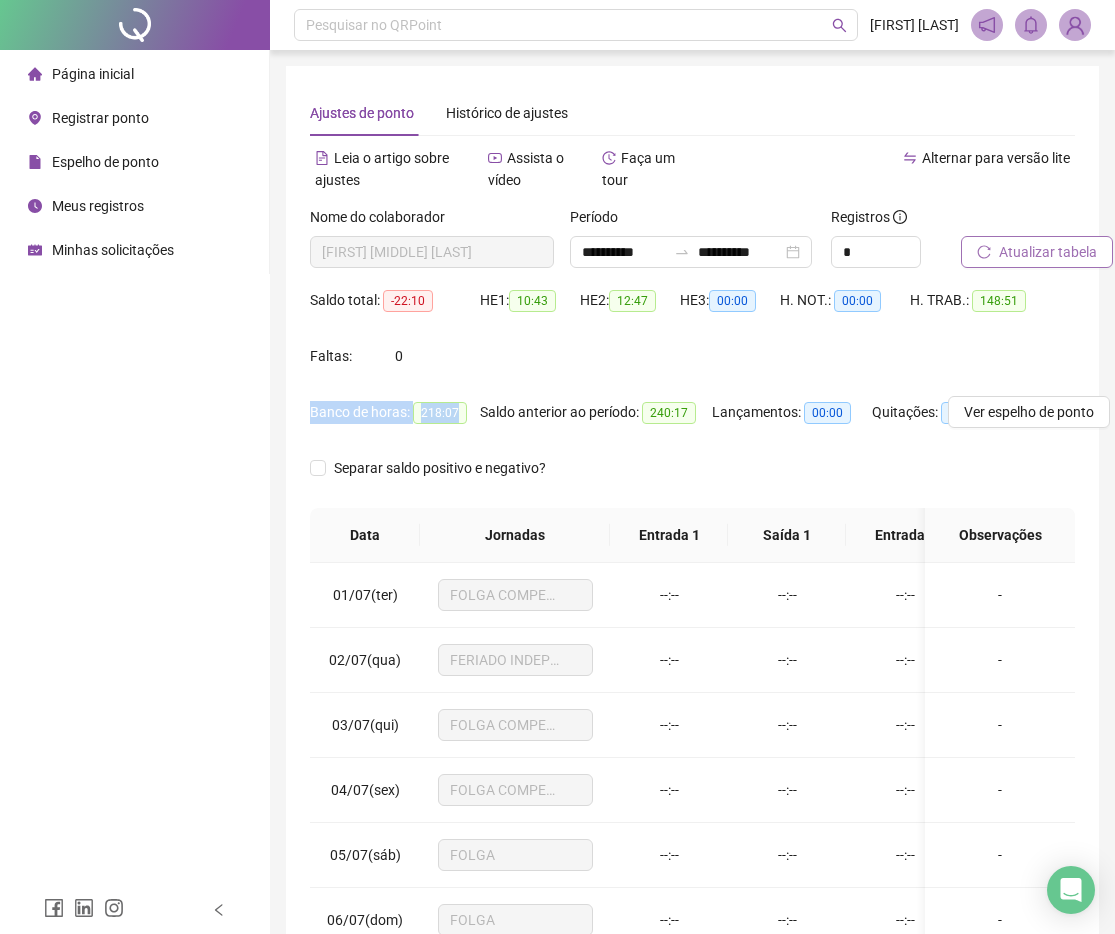 drag, startPoint x: 374, startPoint y: 429, endPoint x: 290, endPoint y: 400, distance: 88.86507 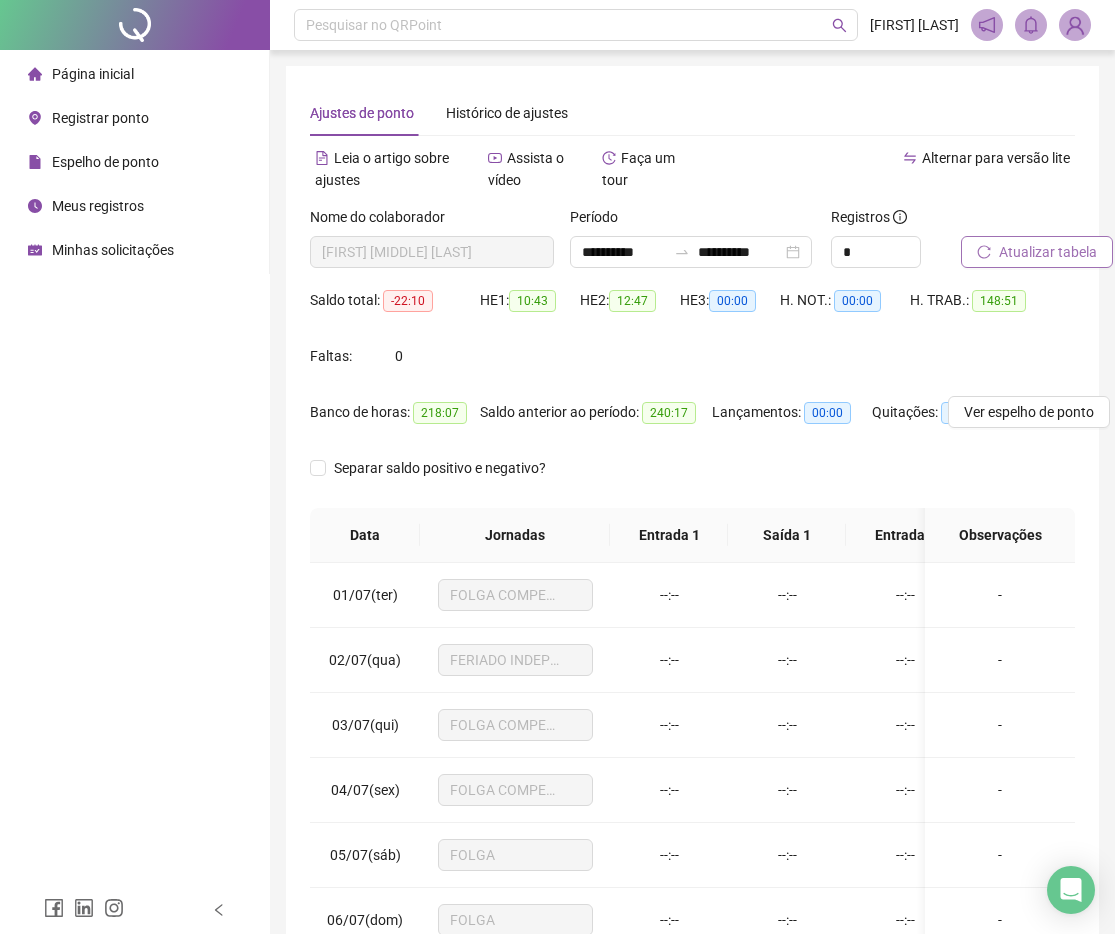 click on "Saldo total:   -22:10 HE 1:   10:43 HE 2:   12:47 HE 3:   00:00 H. NOT.:   00:00 H. TRAB.:   148:51 Faltas:   0" at bounding box center (692, 340) 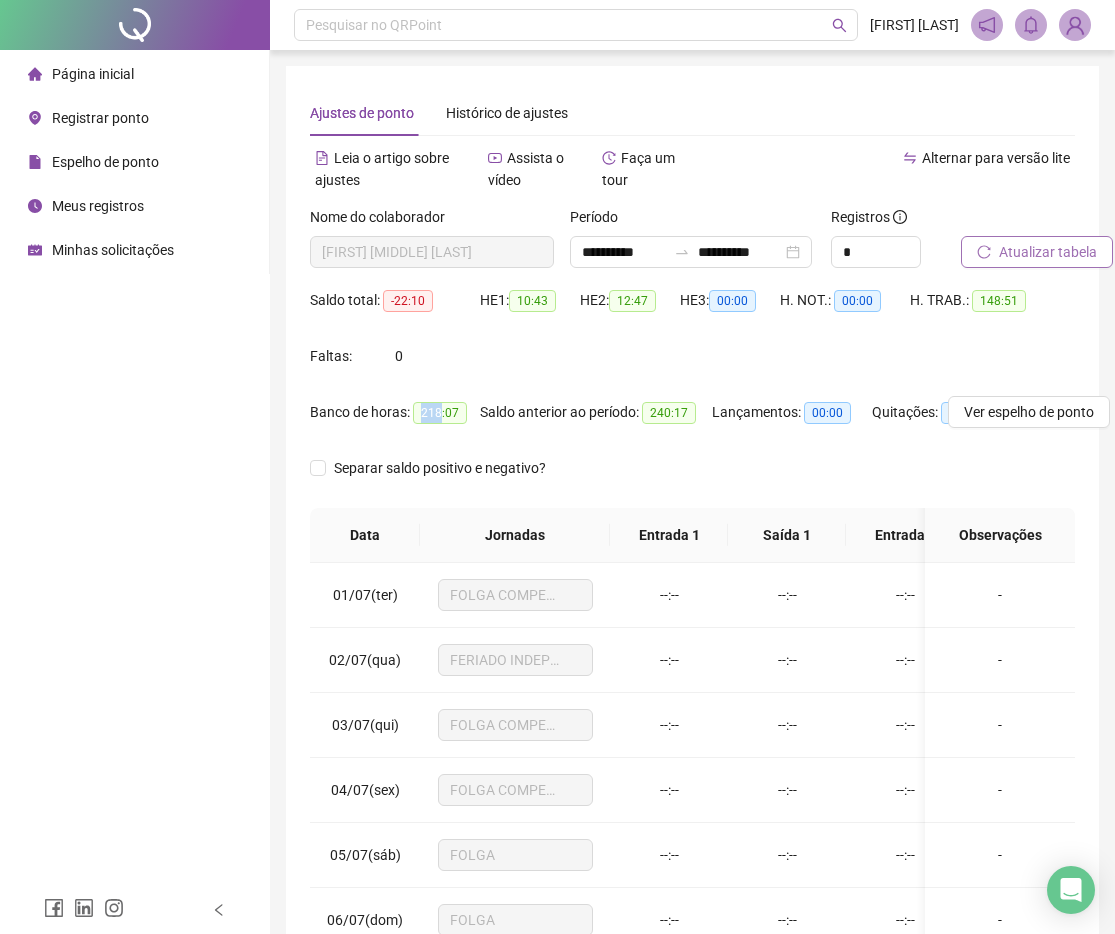 click on "218:07" at bounding box center (440, 413) 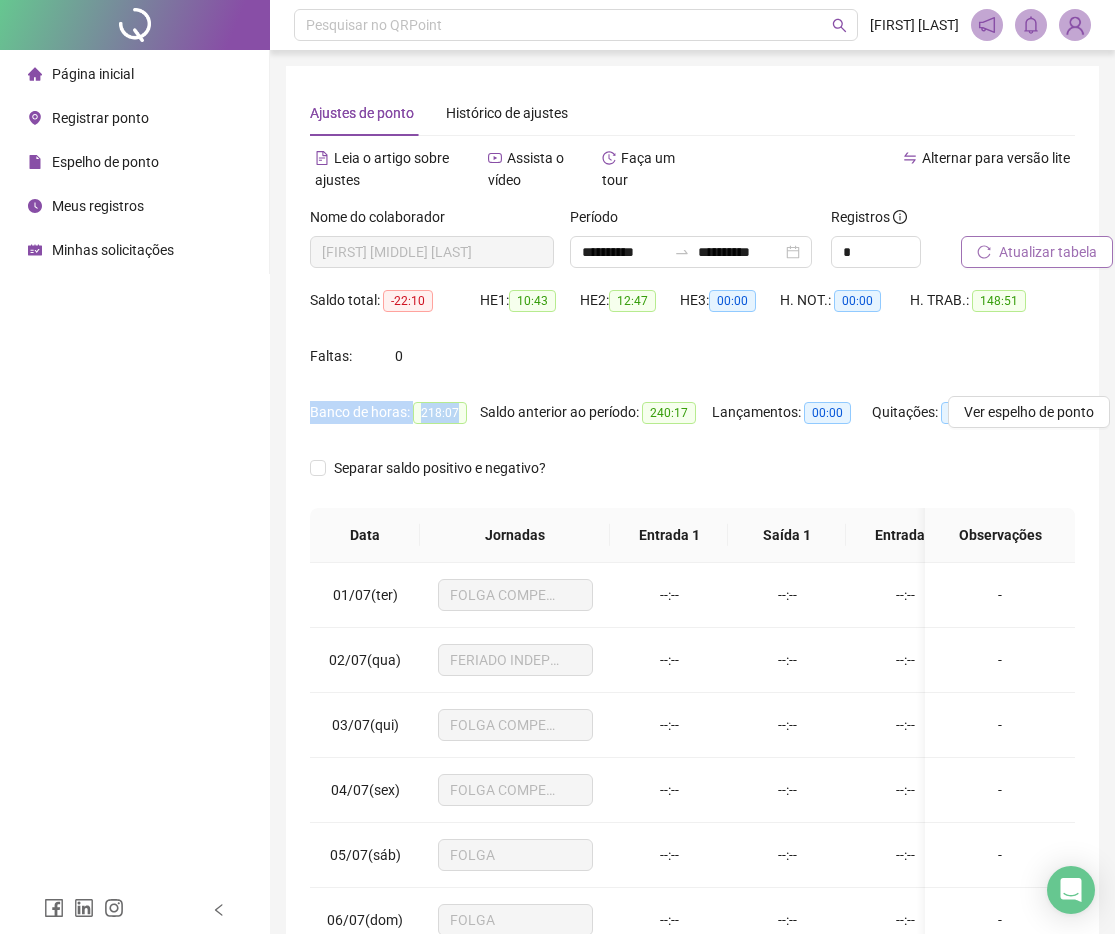 click on "218:07" at bounding box center (440, 413) 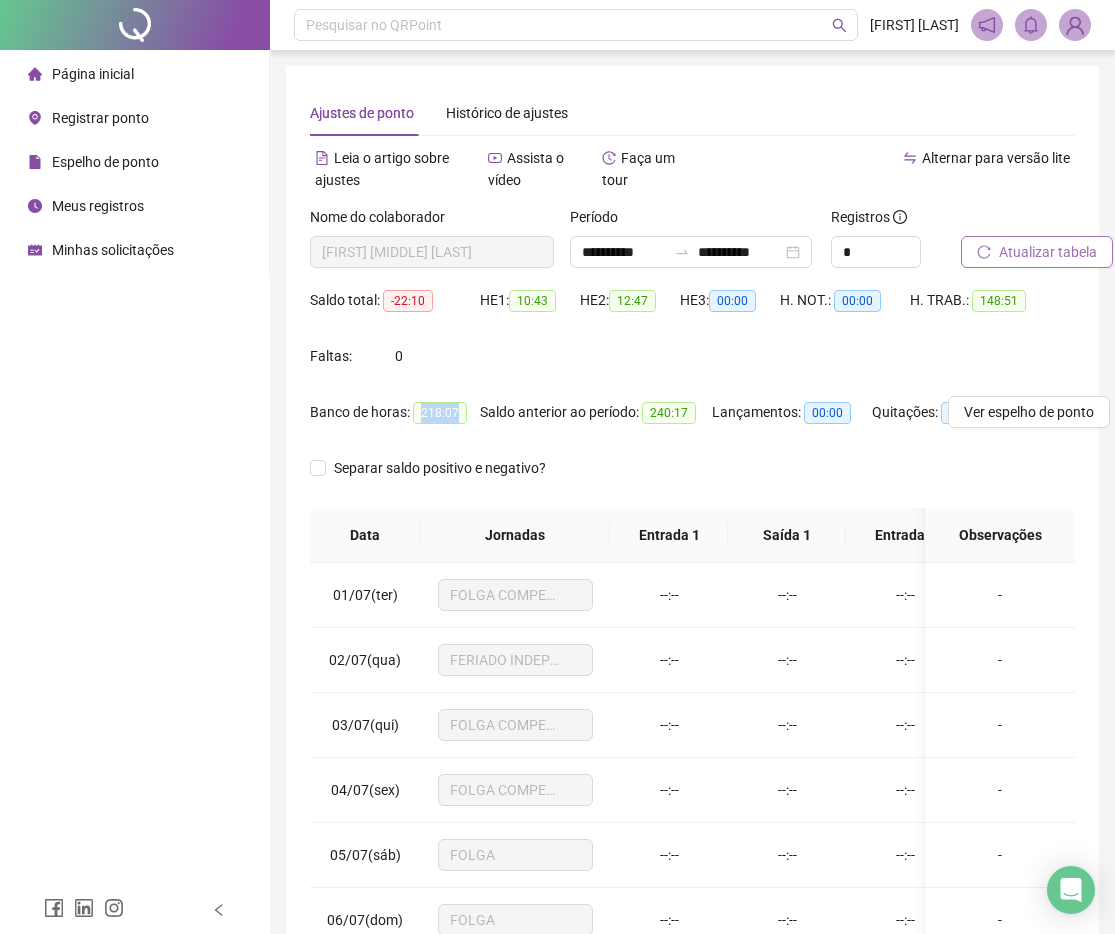 drag, startPoint x: 380, startPoint y: 431, endPoint x: 310, endPoint y: 424, distance: 70.34913 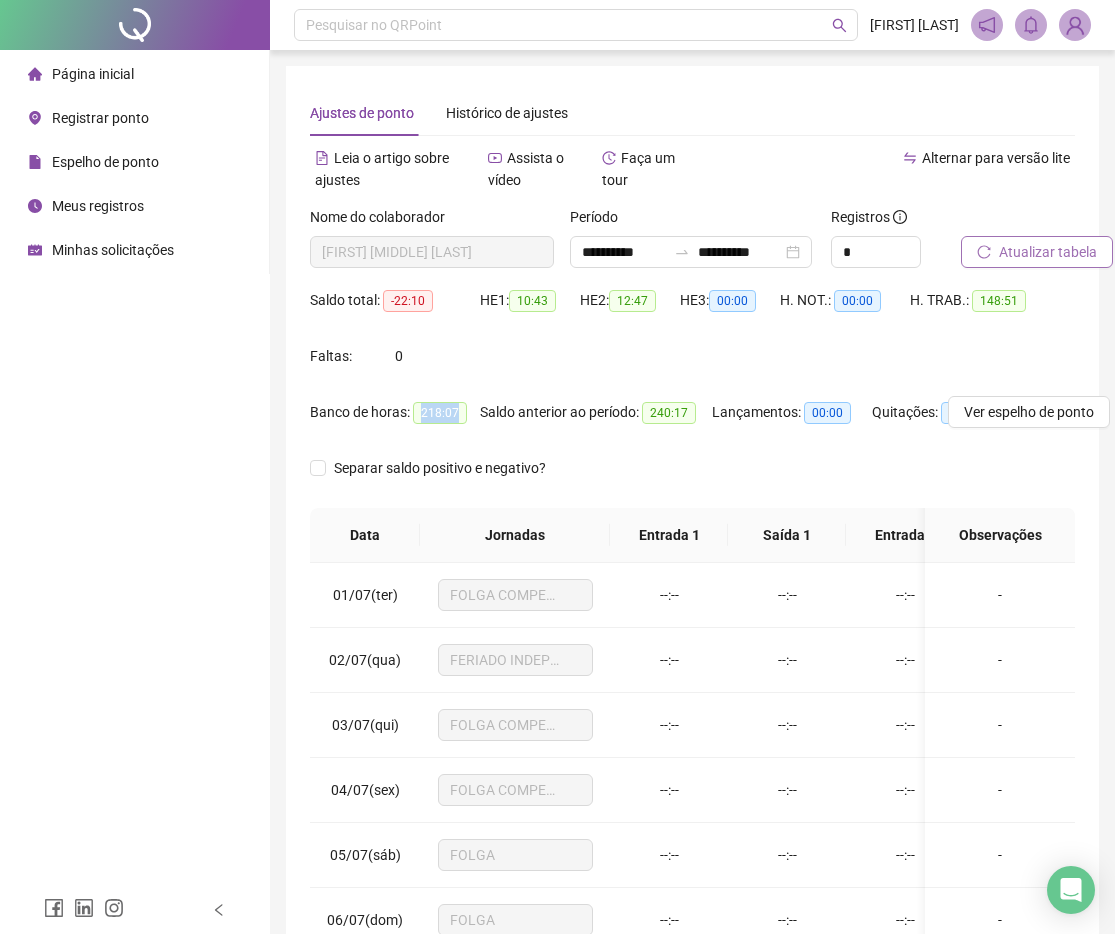 click on "218:07" at bounding box center [440, 413] 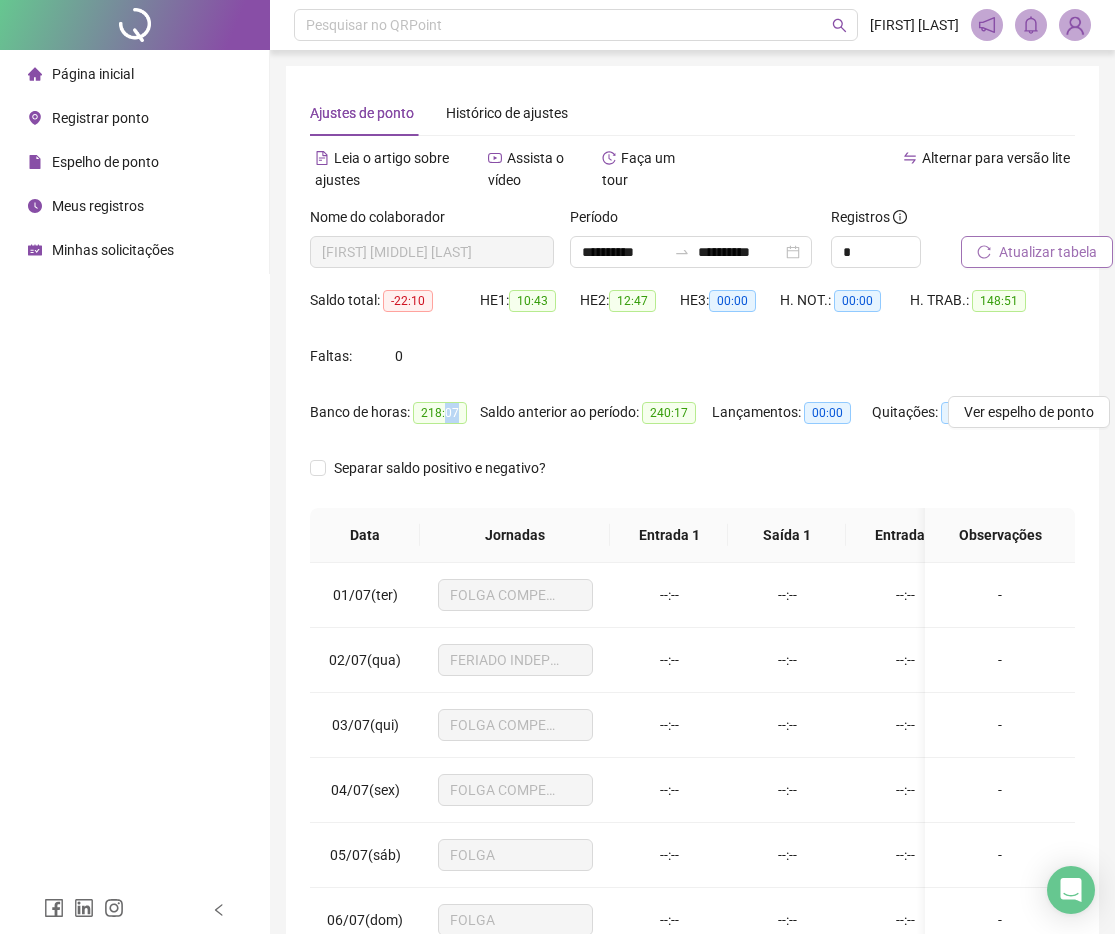click on "218:07" at bounding box center (440, 413) 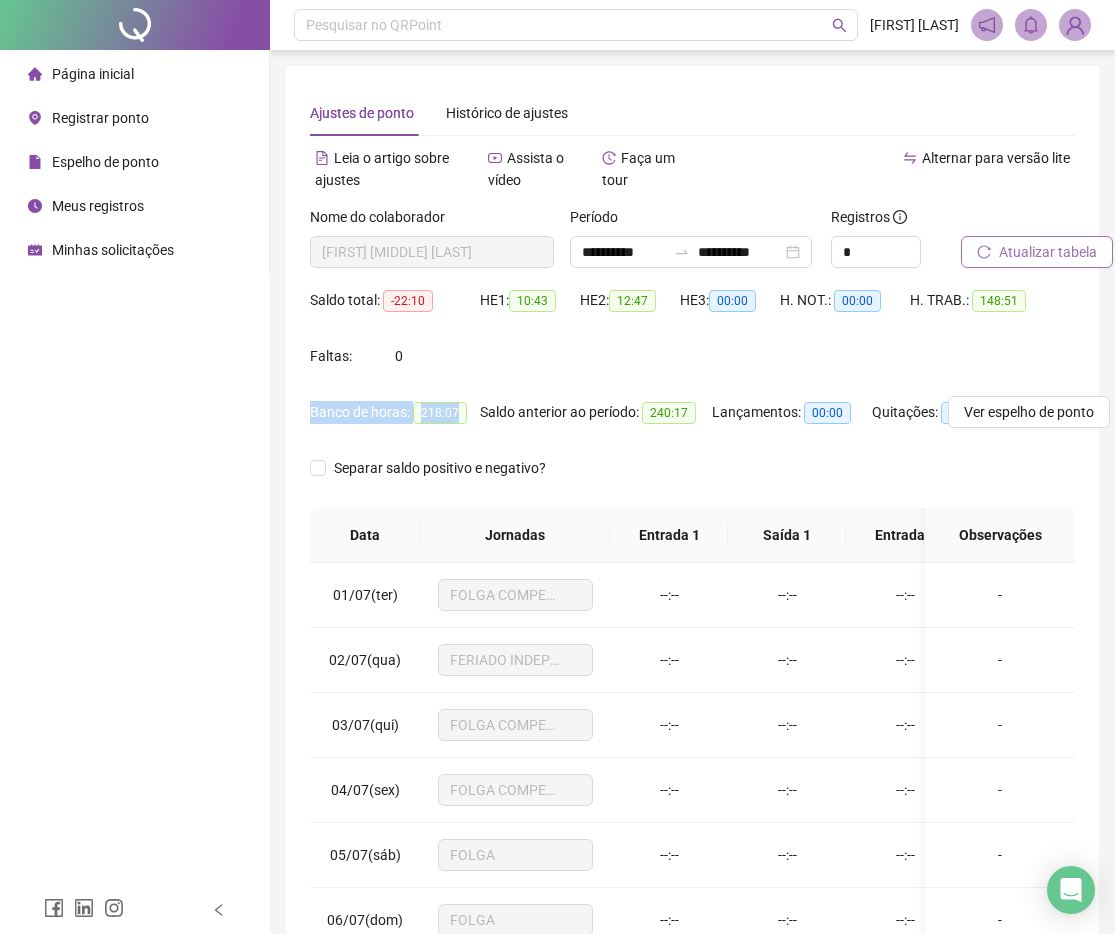 click on "218:07" at bounding box center (440, 413) 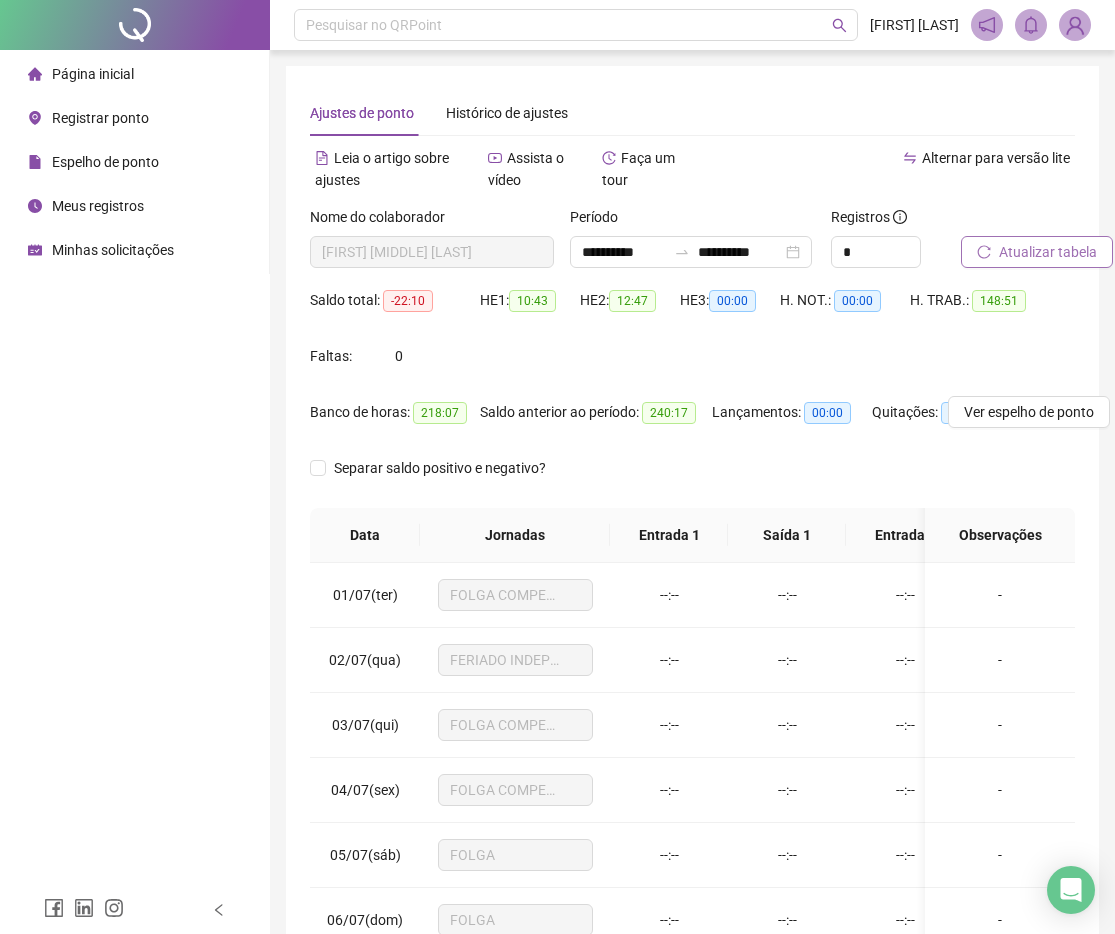 click on "218:07" at bounding box center (440, 413) 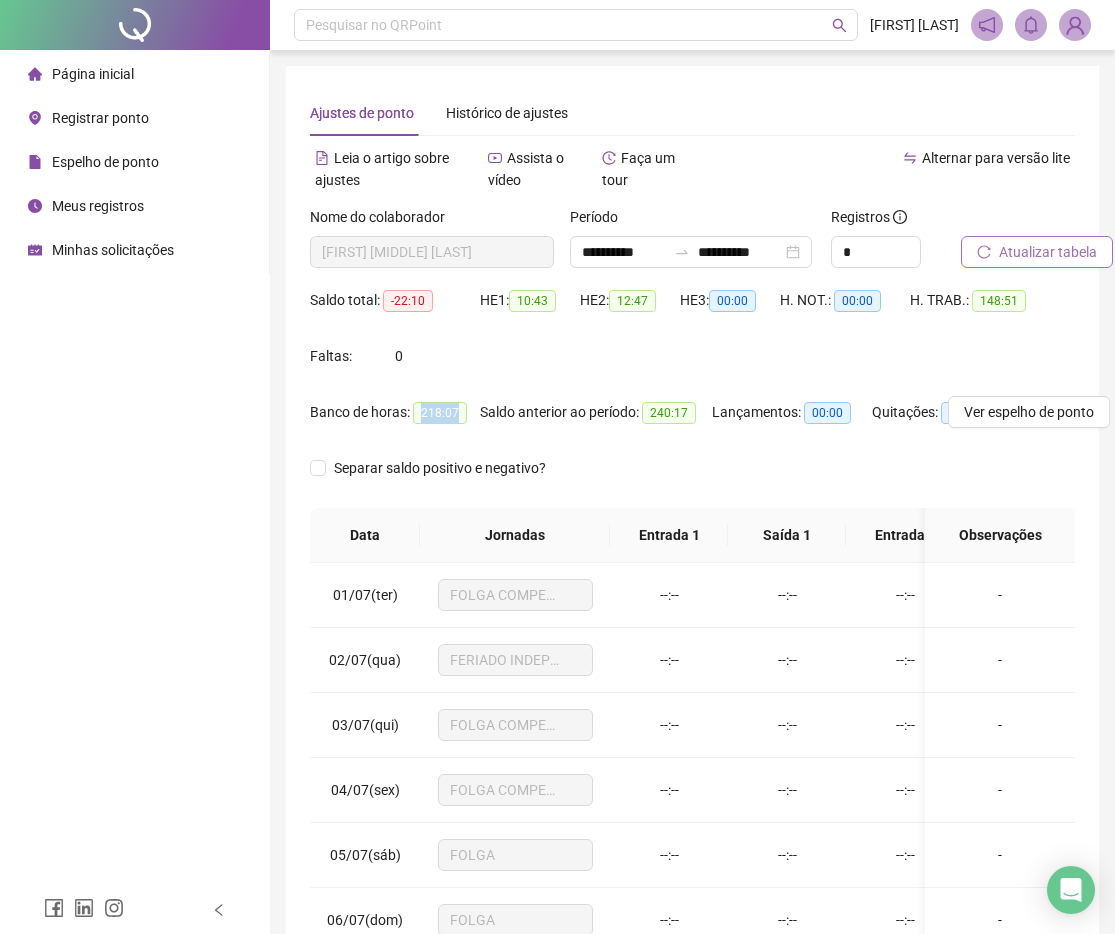 drag, startPoint x: 360, startPoint y: 428, endPoint x: 305, endPoint y: 434, distance: 55.326305 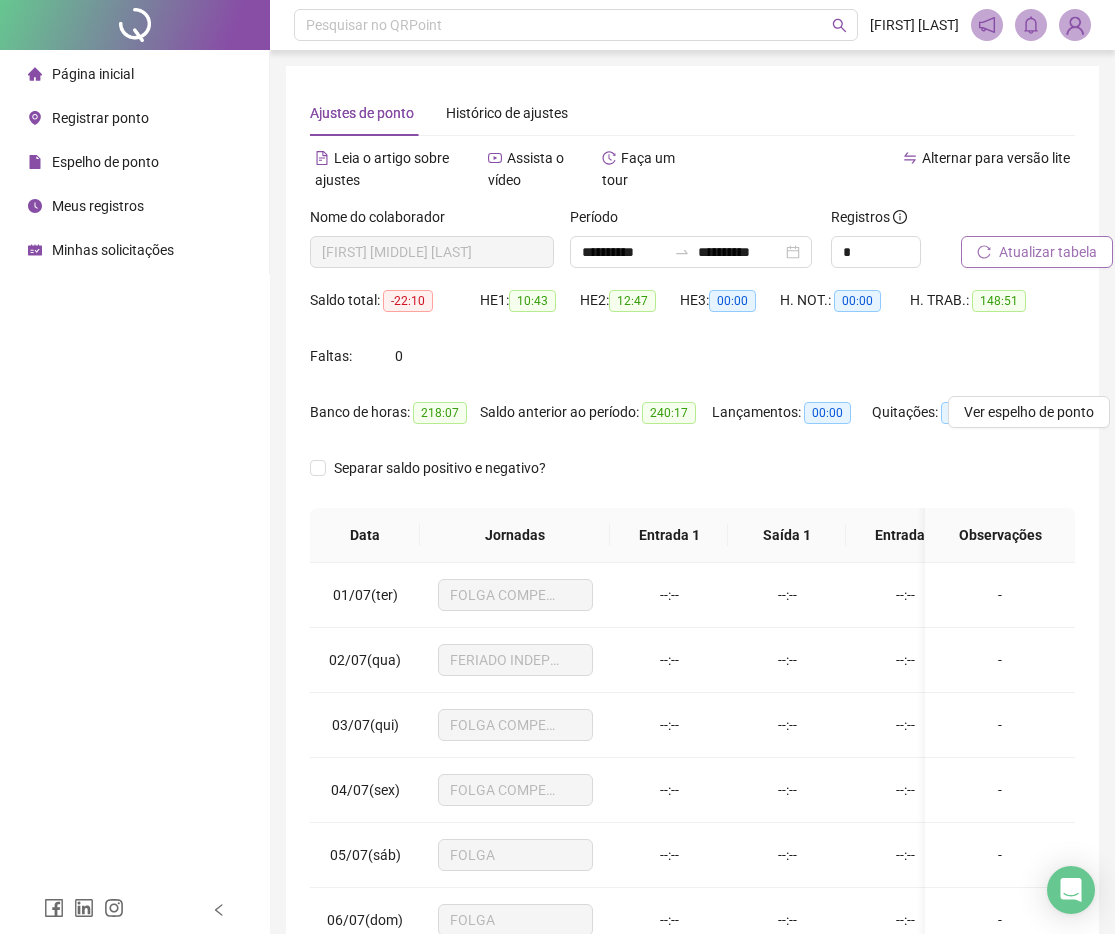 click on "-22:10" at bounding box center (408, 301) 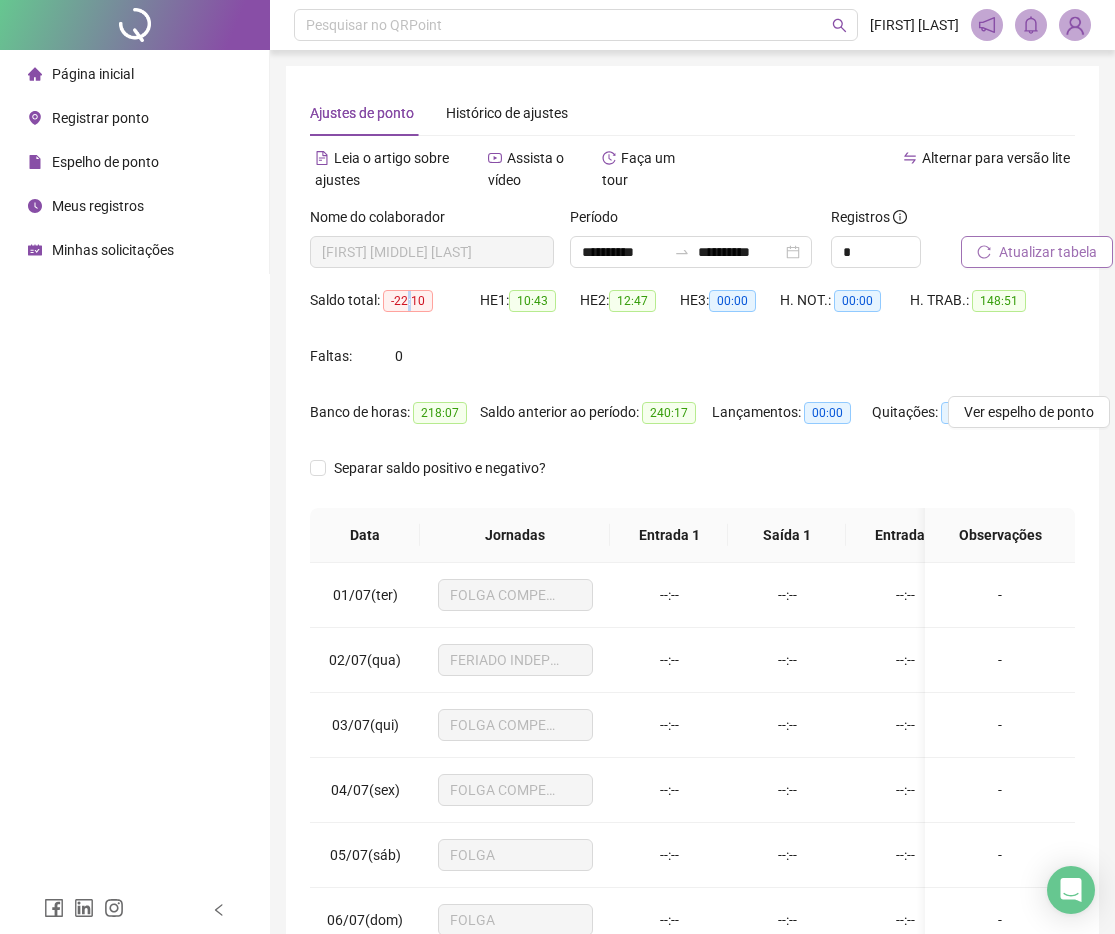 click on "-22:10" at bounding box center (408, 301) 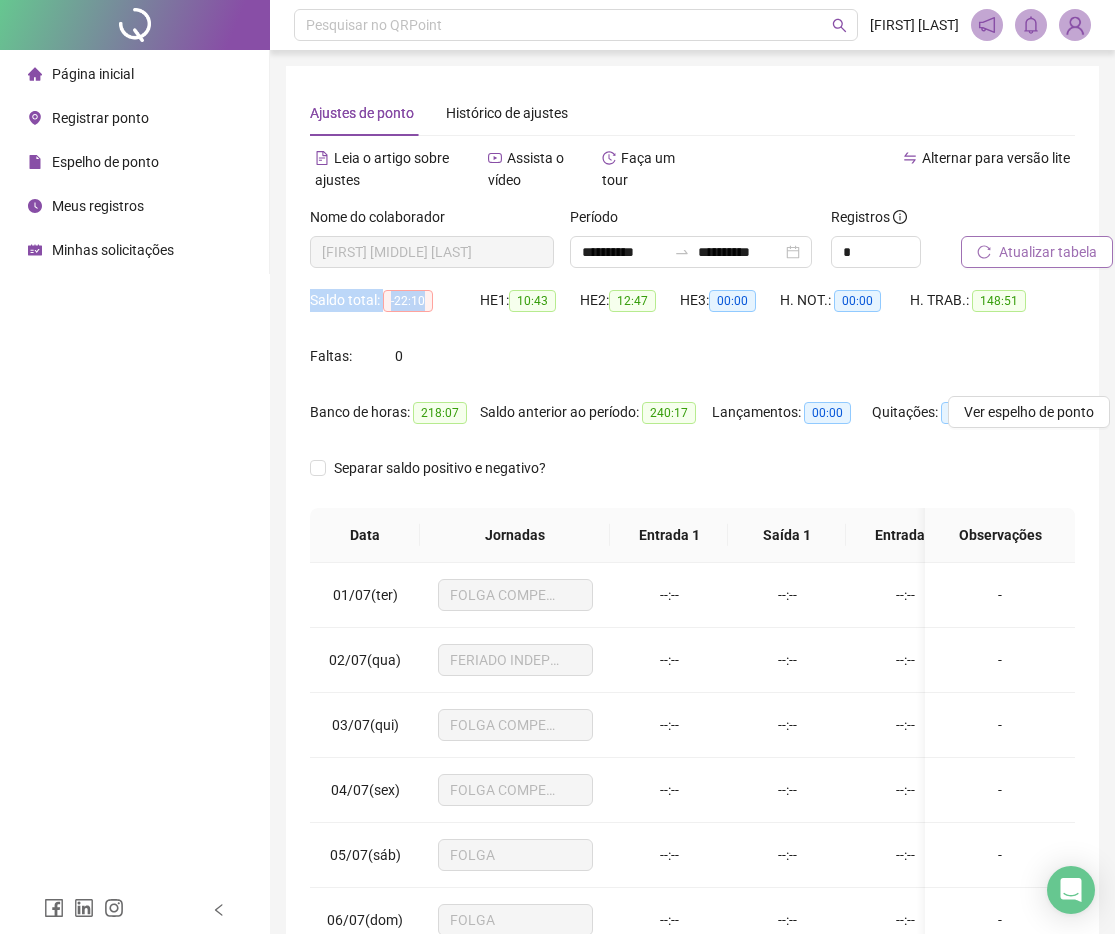 click on "-22:10" at bounding box center (408, 301) 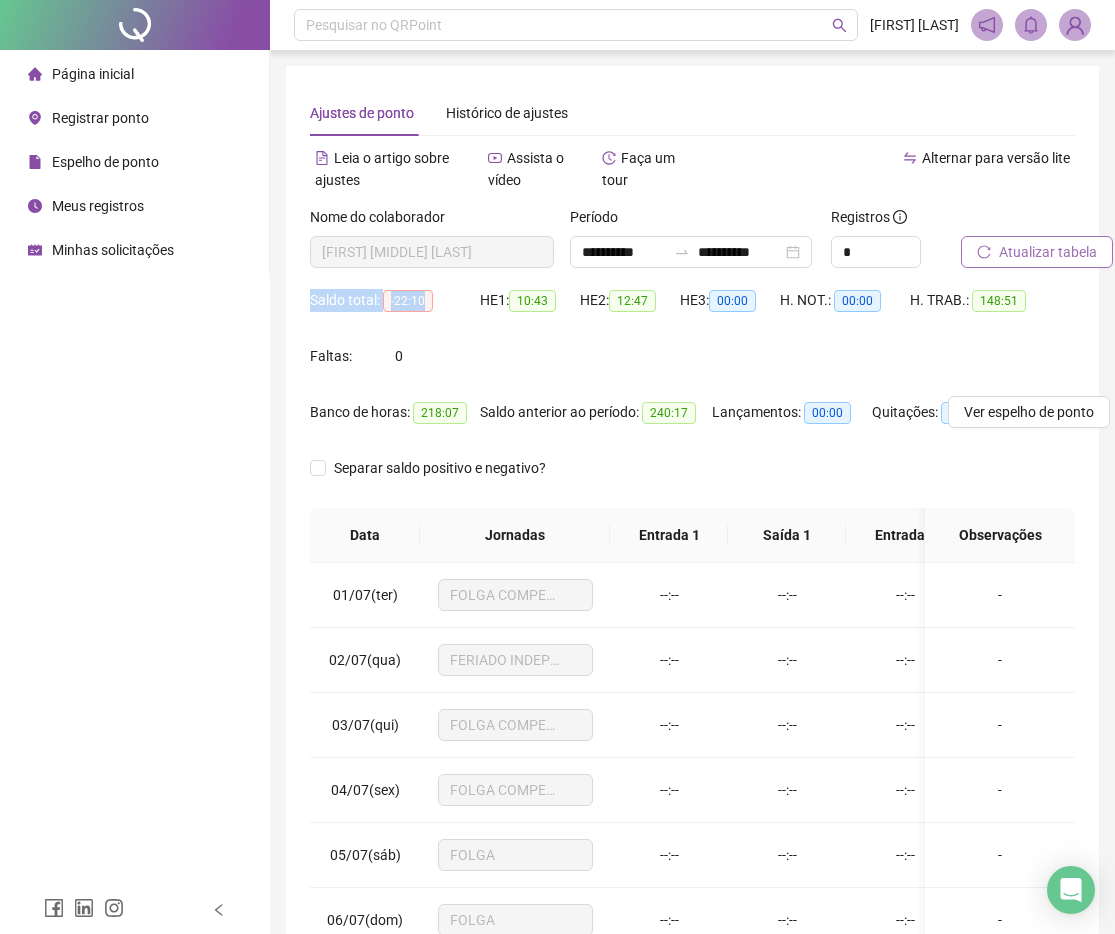 click 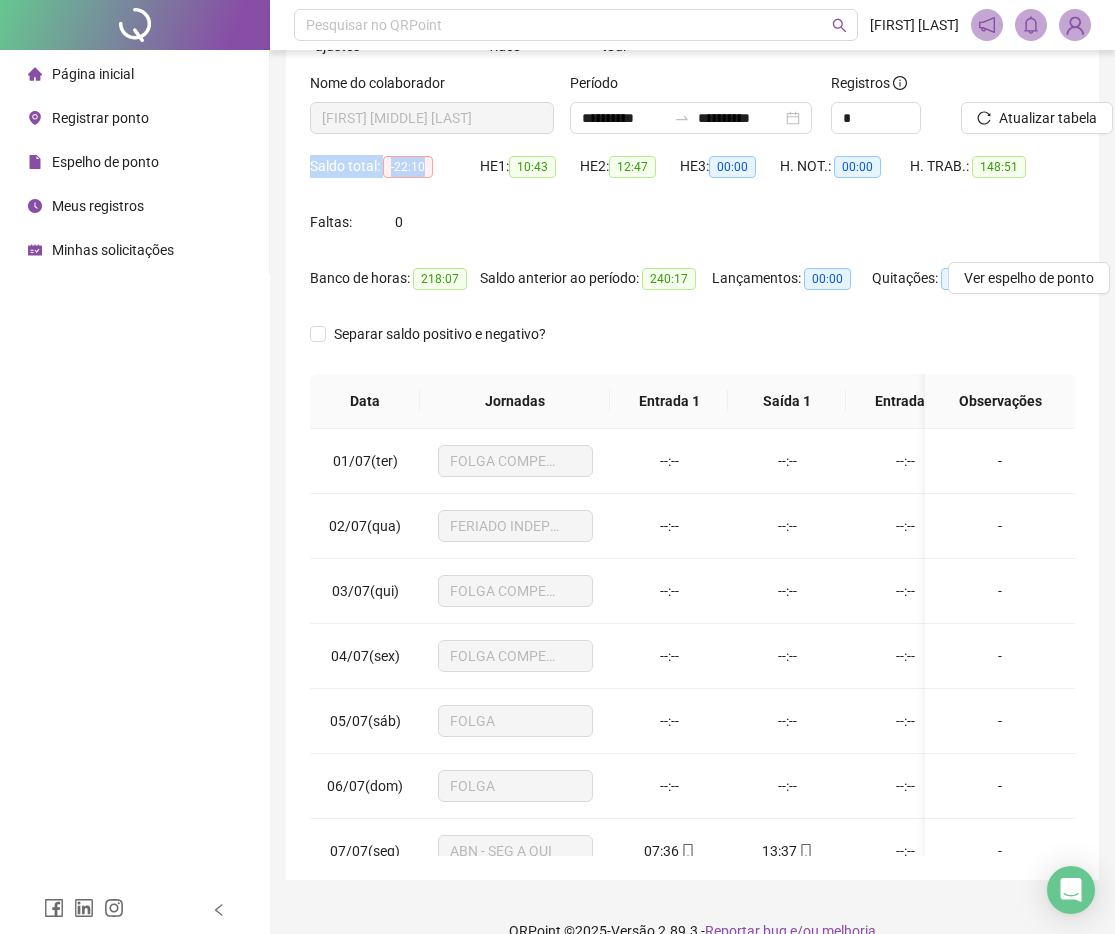 scroll, scrollTop: 178, scrollLeft: 2, axis: both 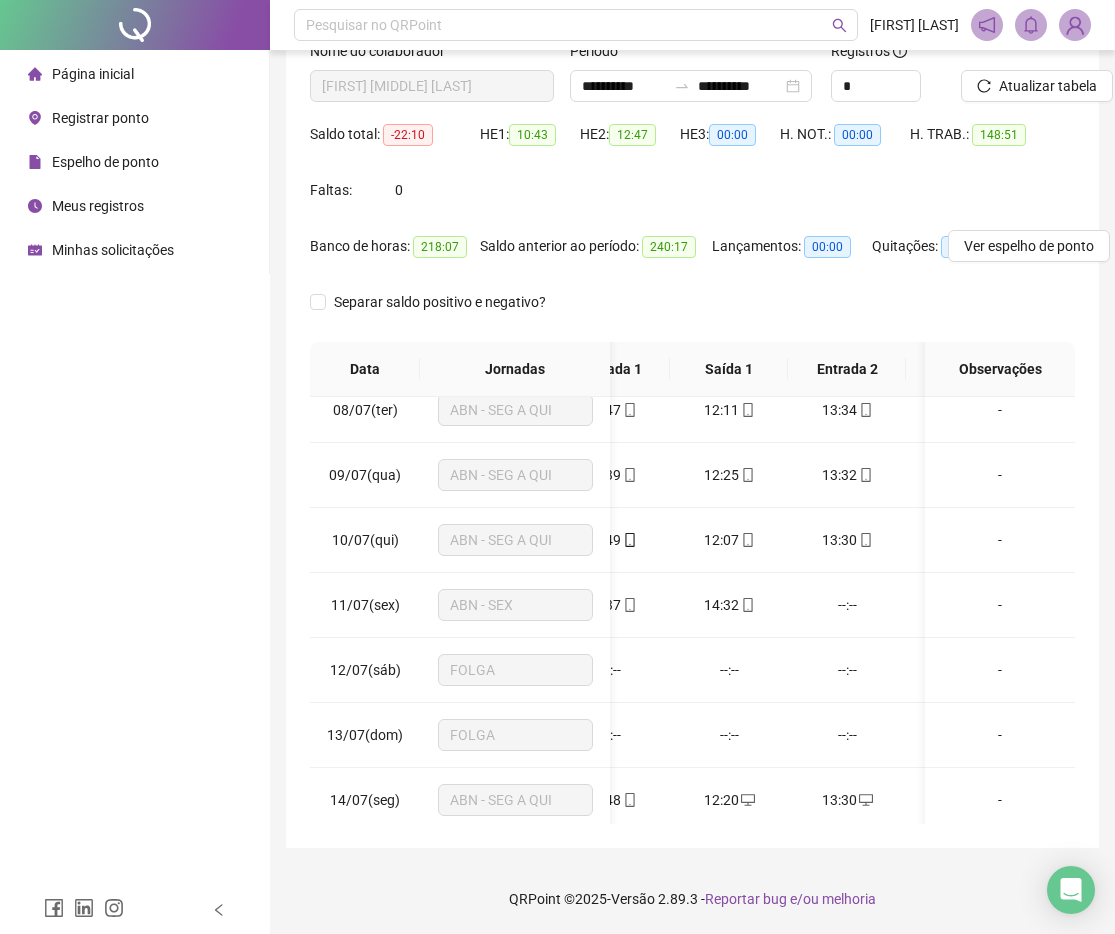 click on "218:07" at bounding box center [440, 247] 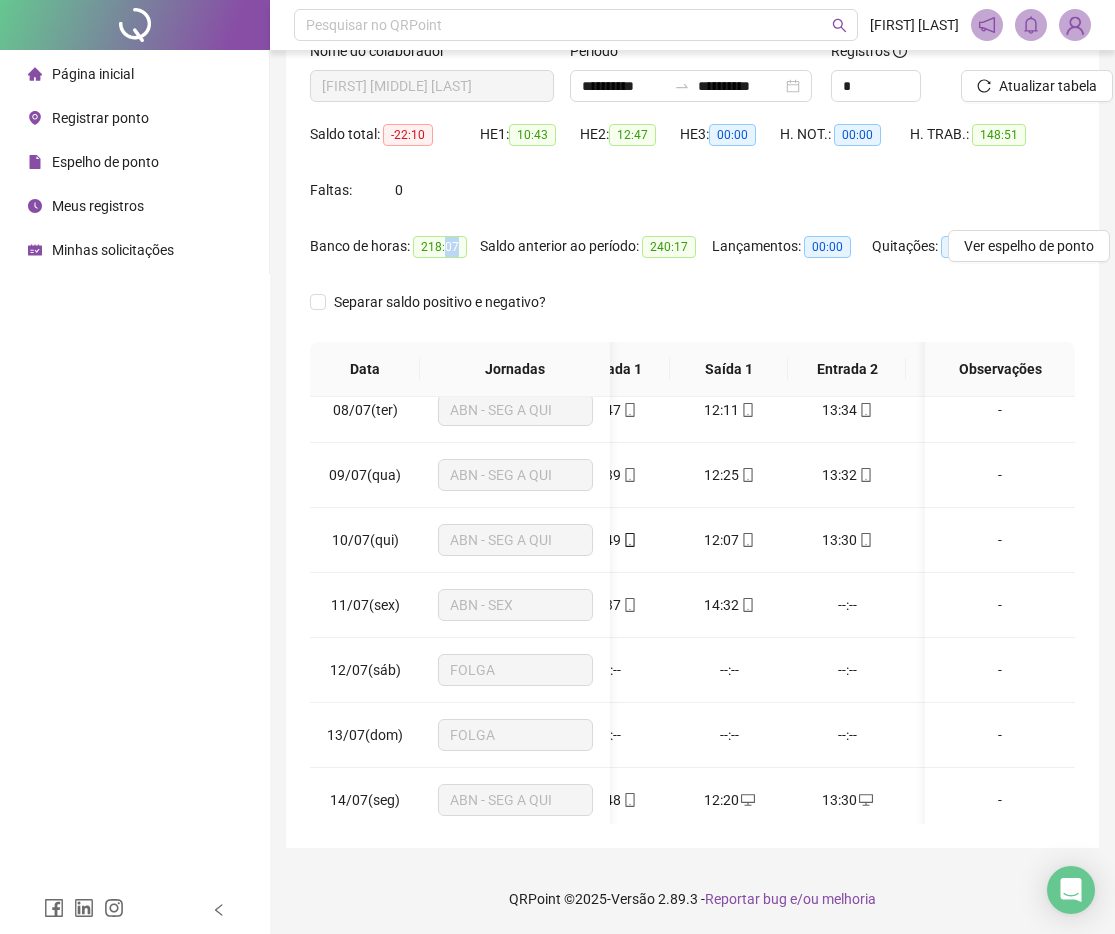 click on "218:07" at bounding box center (440, 247) 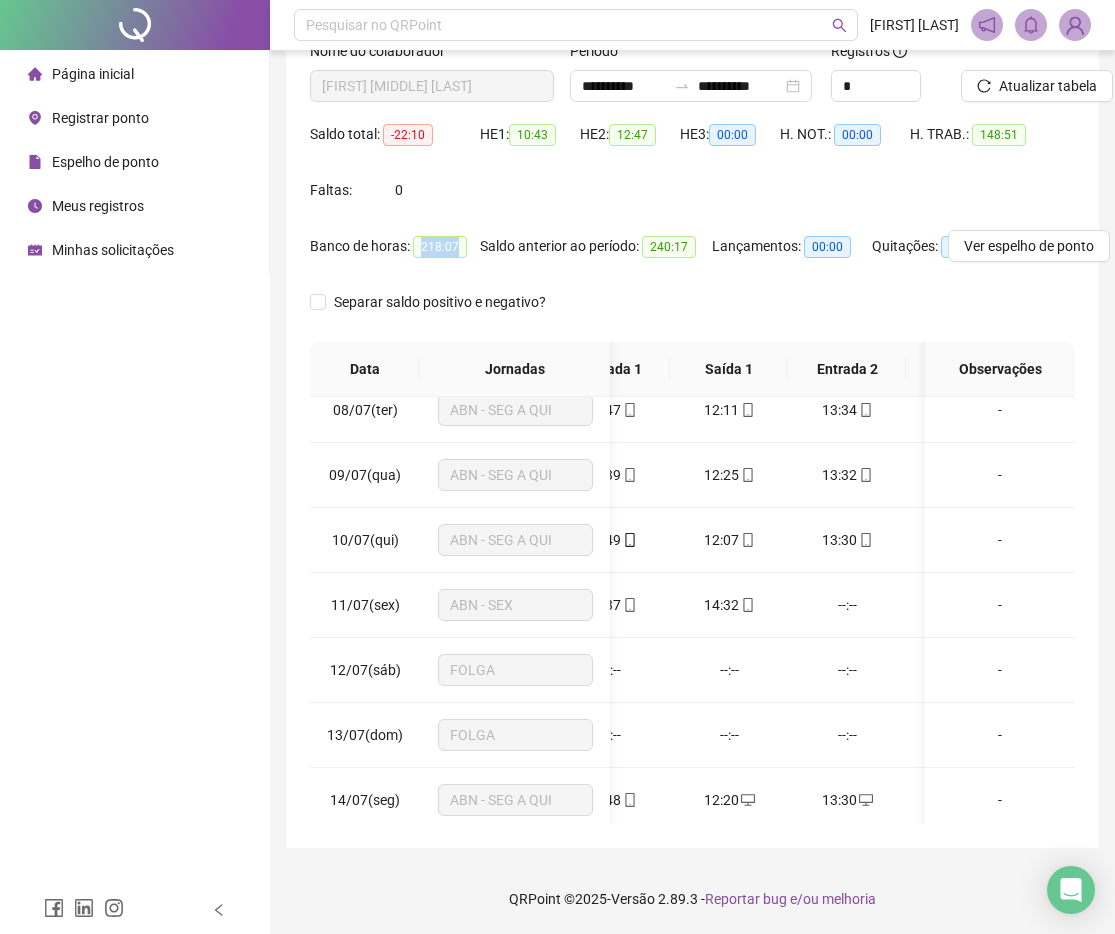 drag, startPoint x: 313, startPoint y: 246, endPoint x: 395, endPoint y: 247, distance: 82.006096 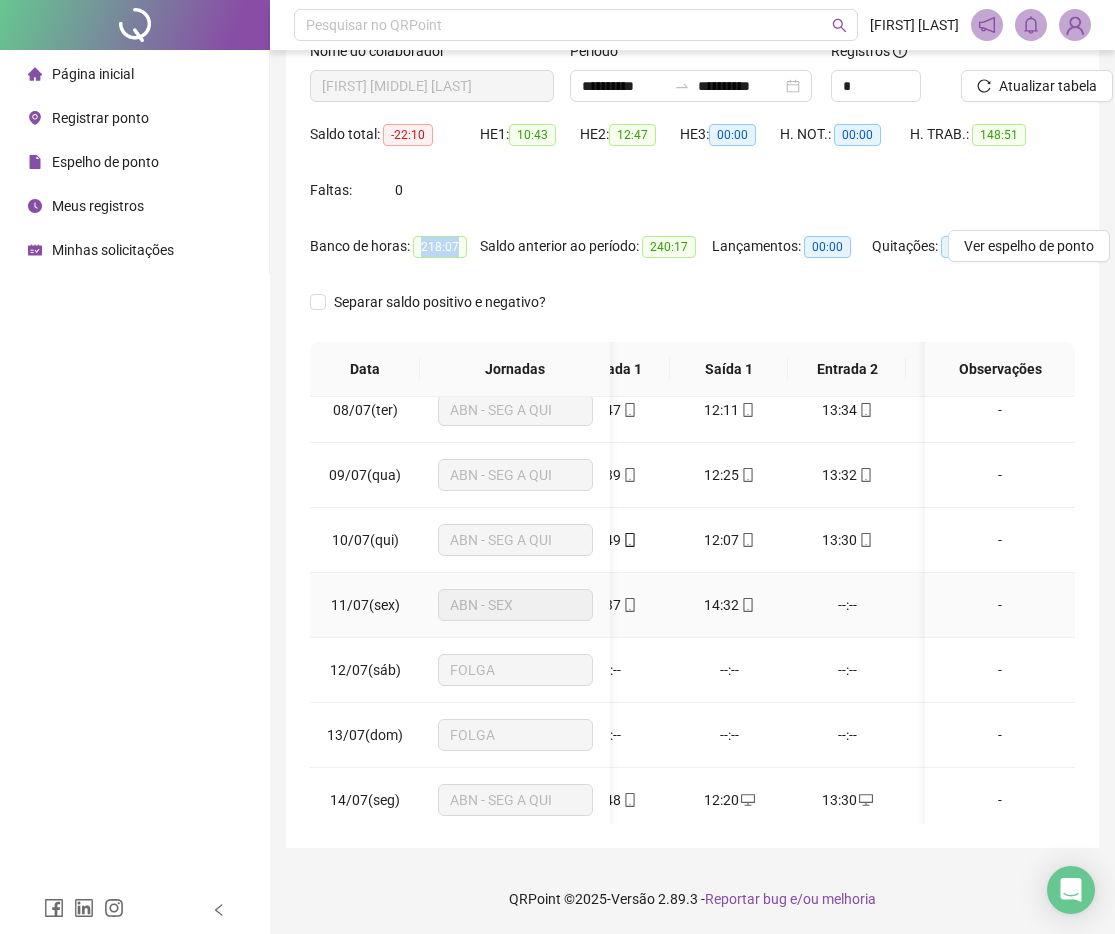 scroll, scrollTop: 474, scrollLeft: 92, axis: both 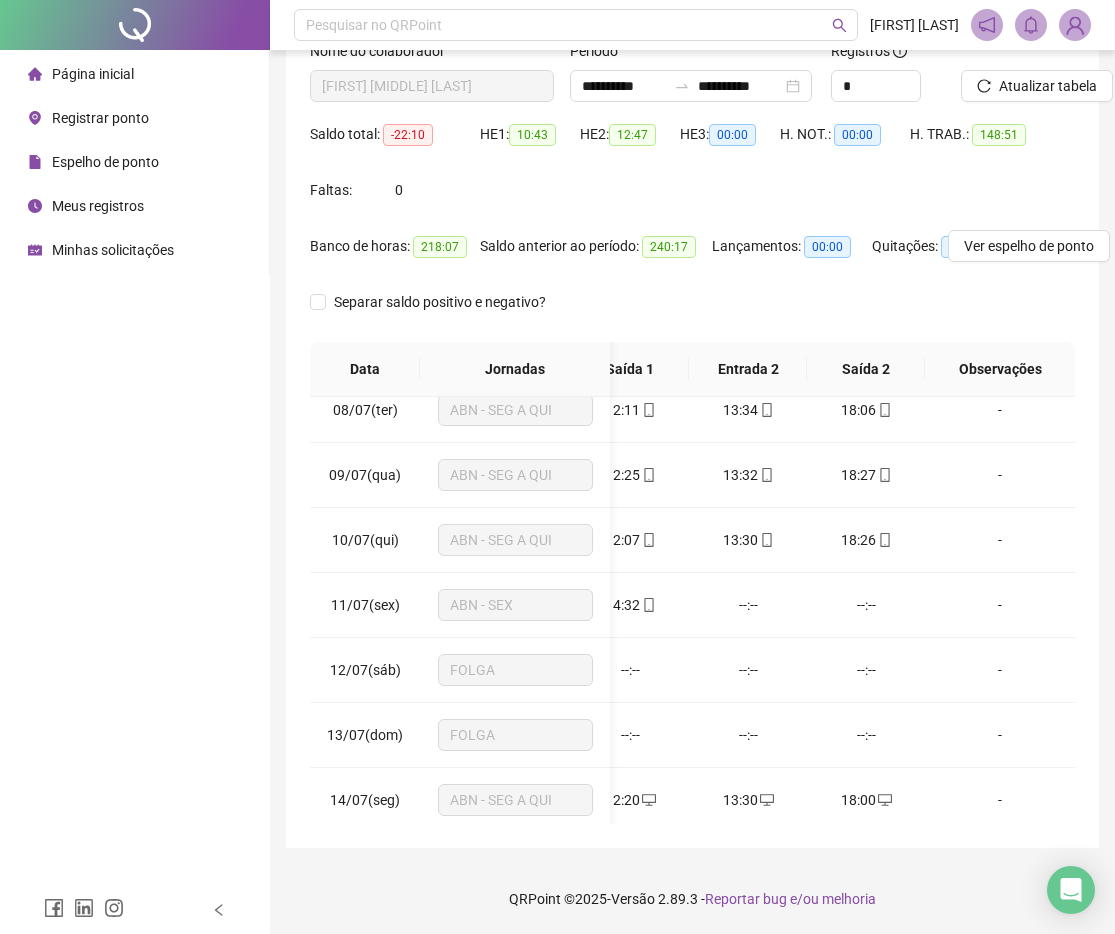 click on "Minhas solicitações" at bounding box center (101, 250) 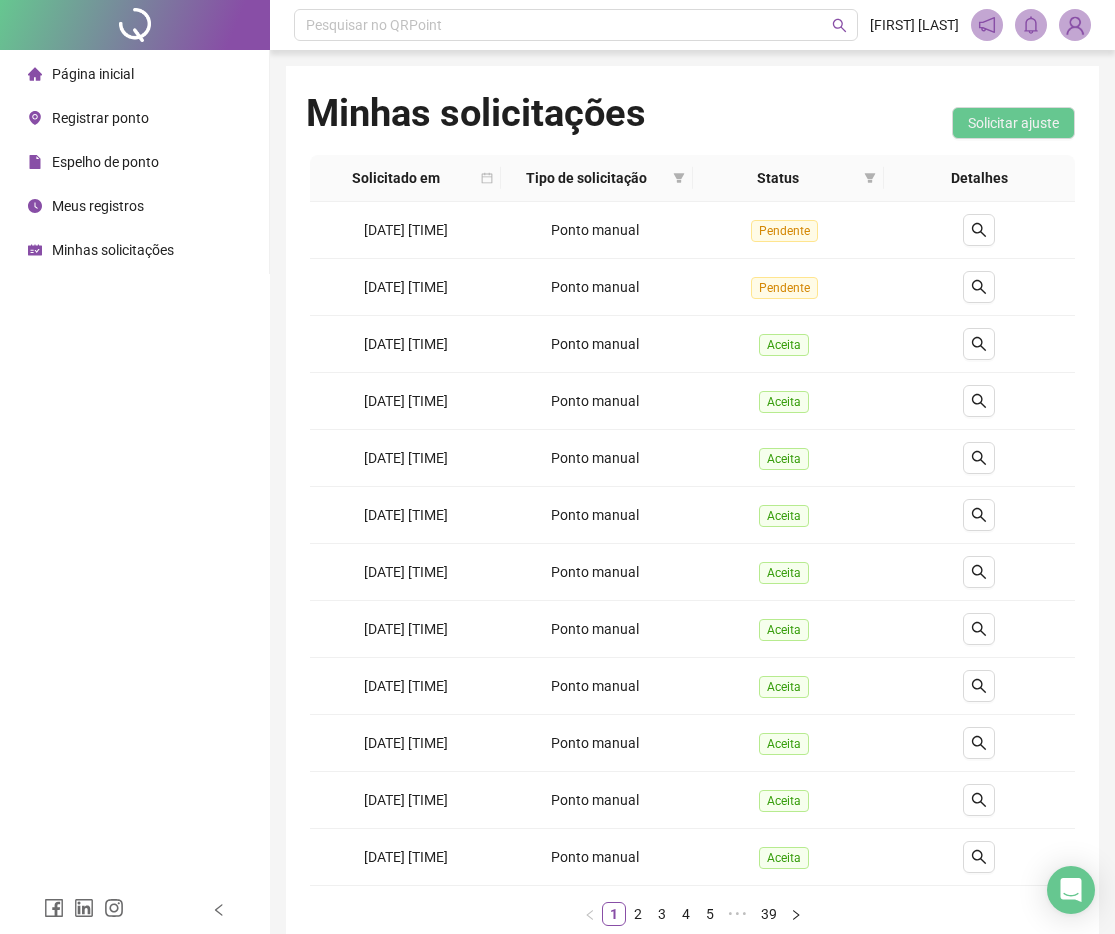 click on "Página inicial" at bounding box center (93, 74) 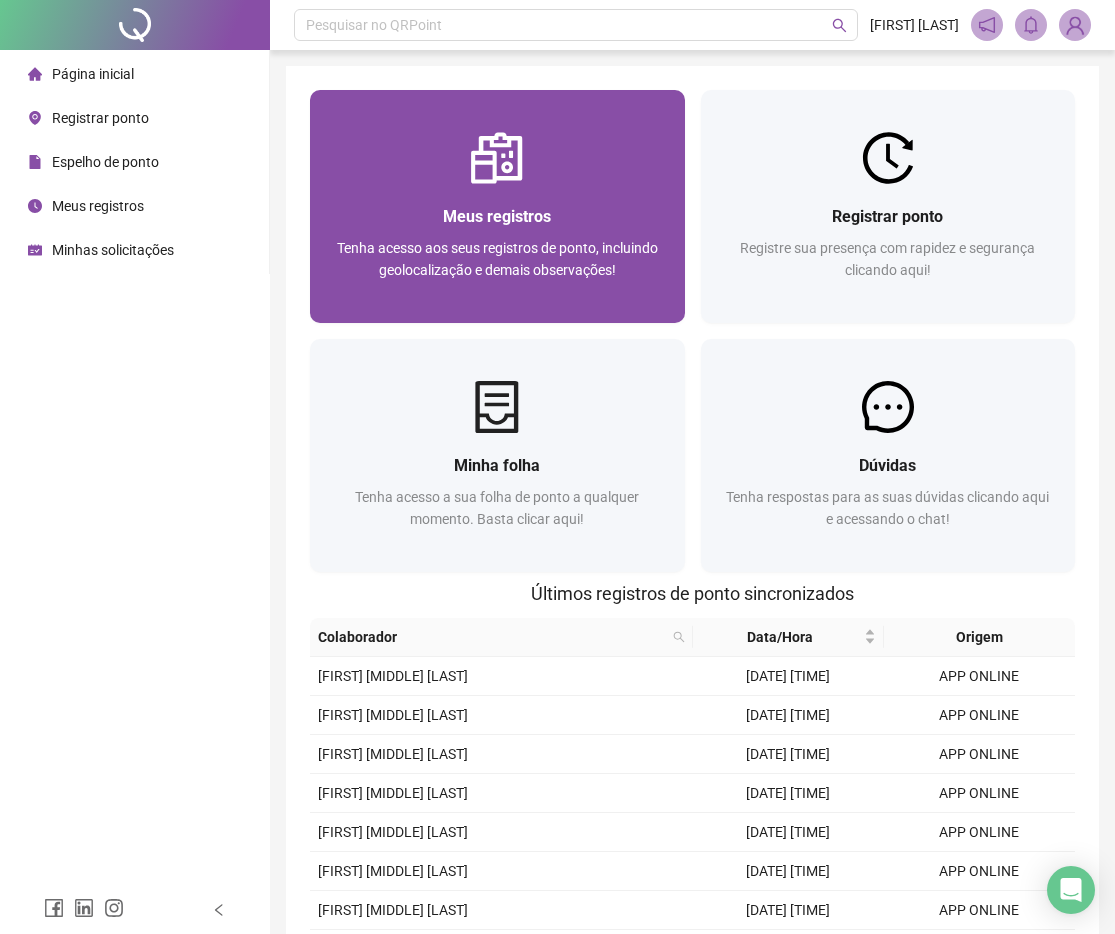 click on "Tenha acesso aos seus registros de ponto, incluindo geolocalização e demais observações!" at bounding box center [497, 259] 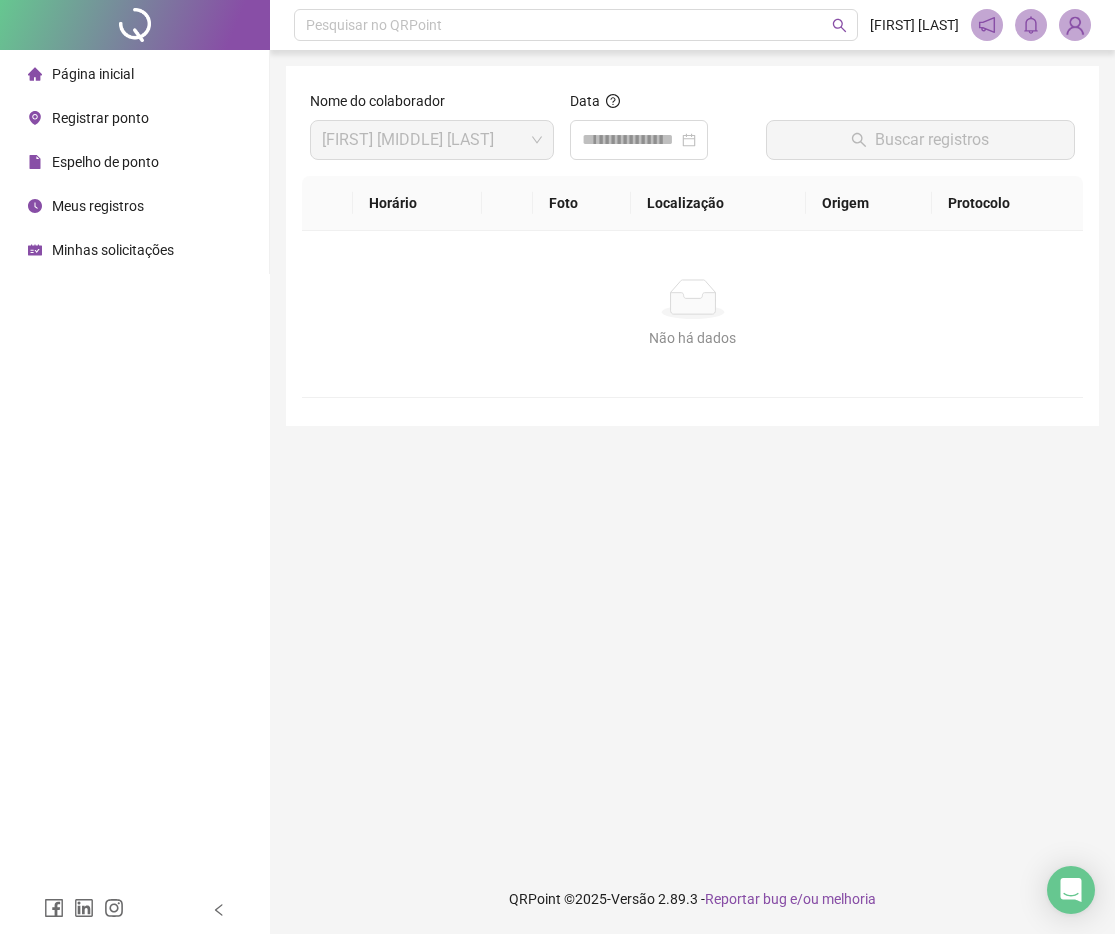 click on "Registrar ponto" at bounding box center [134, 118] 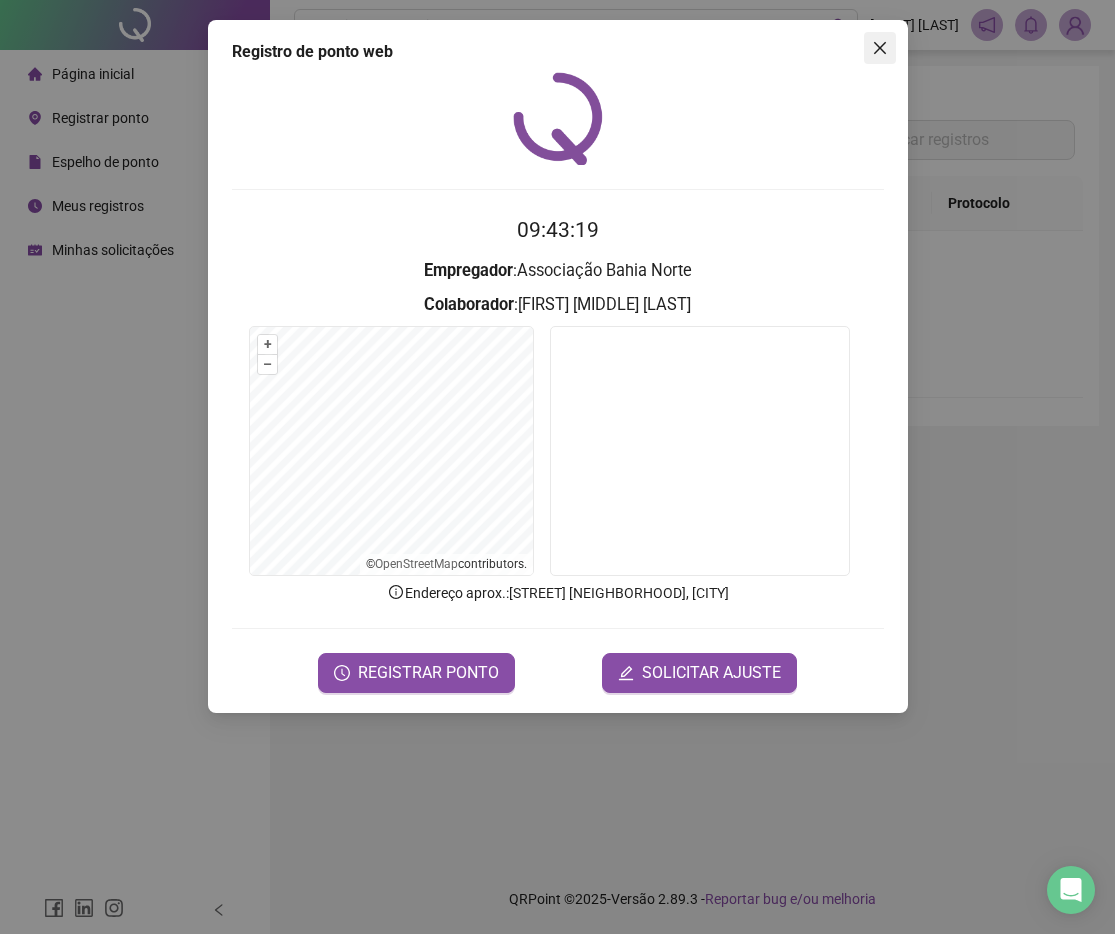 click 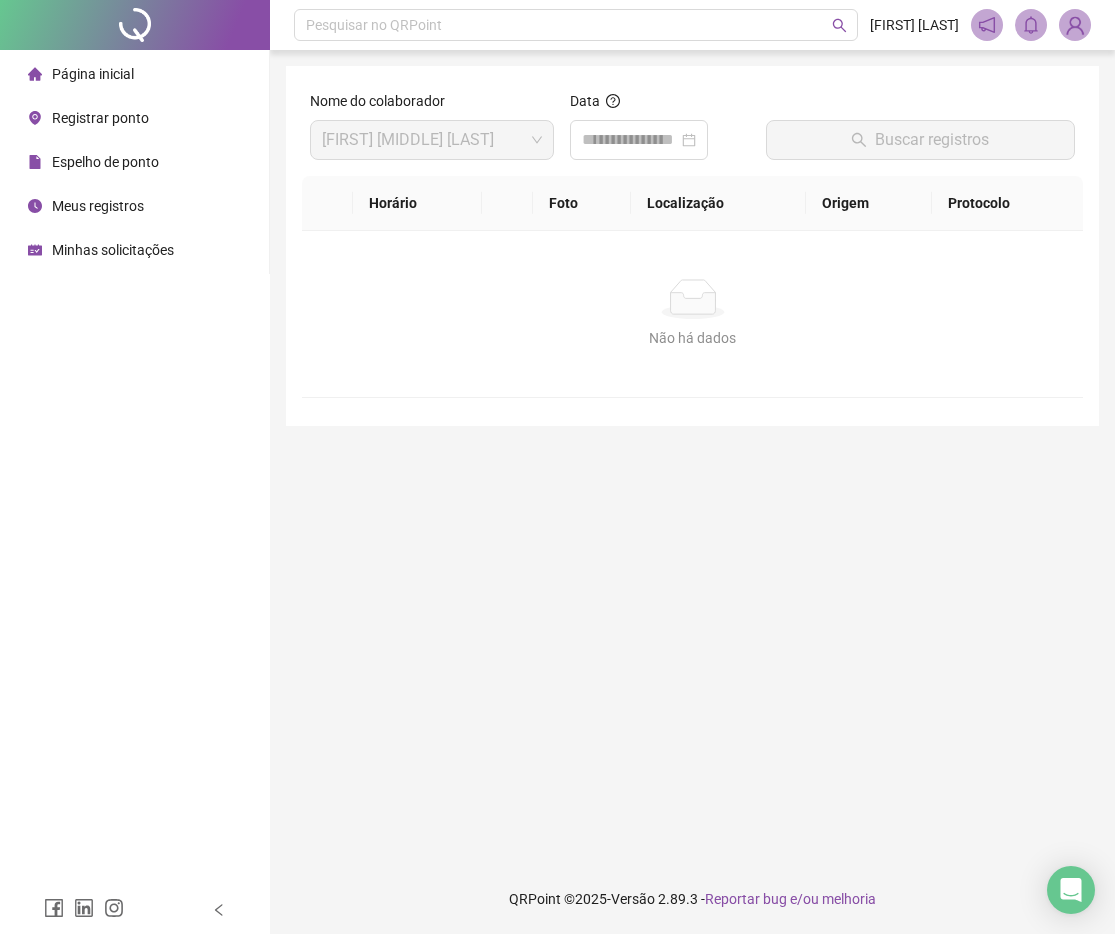click on "Página inicial" at bounding box center (134, 74) 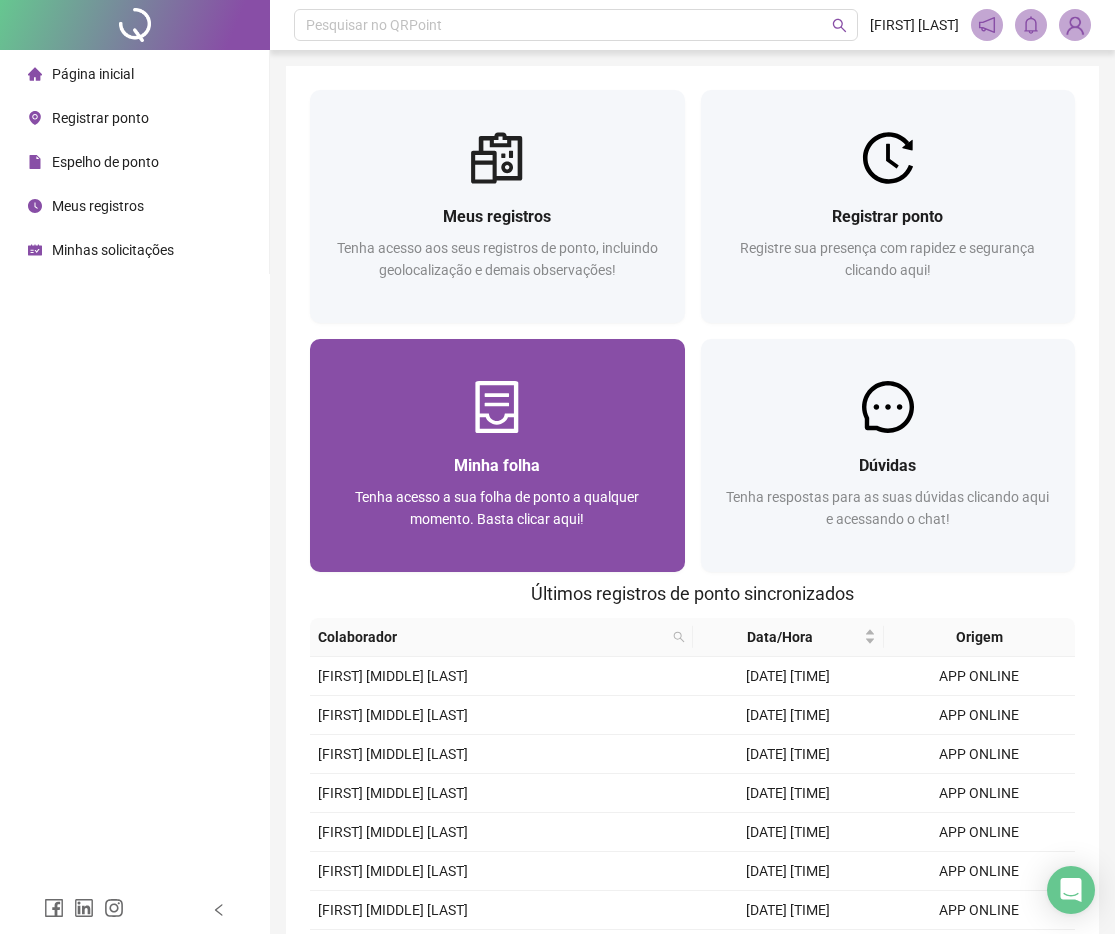 click on "Minha folha Tenha acesso a sua folha de ponto a qualquer momento. Basta clicar aqui!" at bounding box center [497, 455] 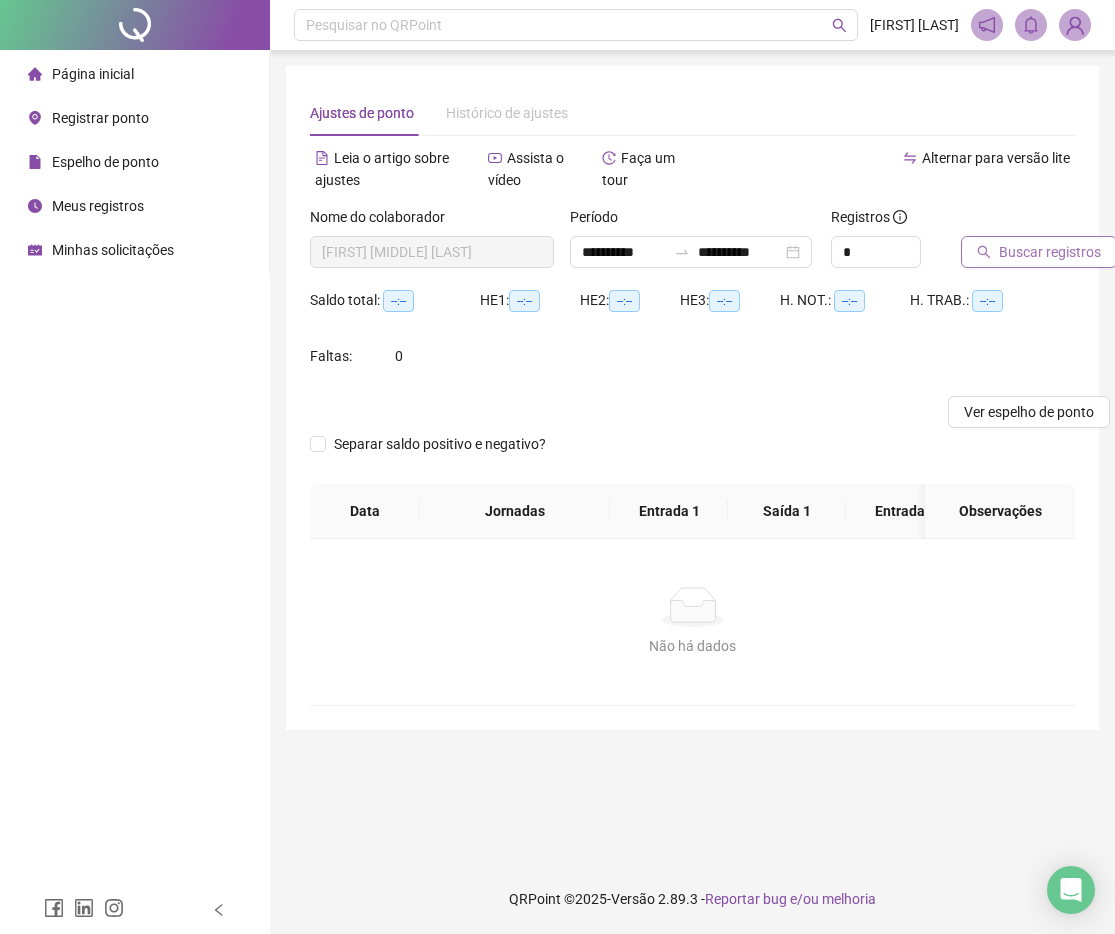 click on "Buscar registros" at bounding box center (1039, 252) 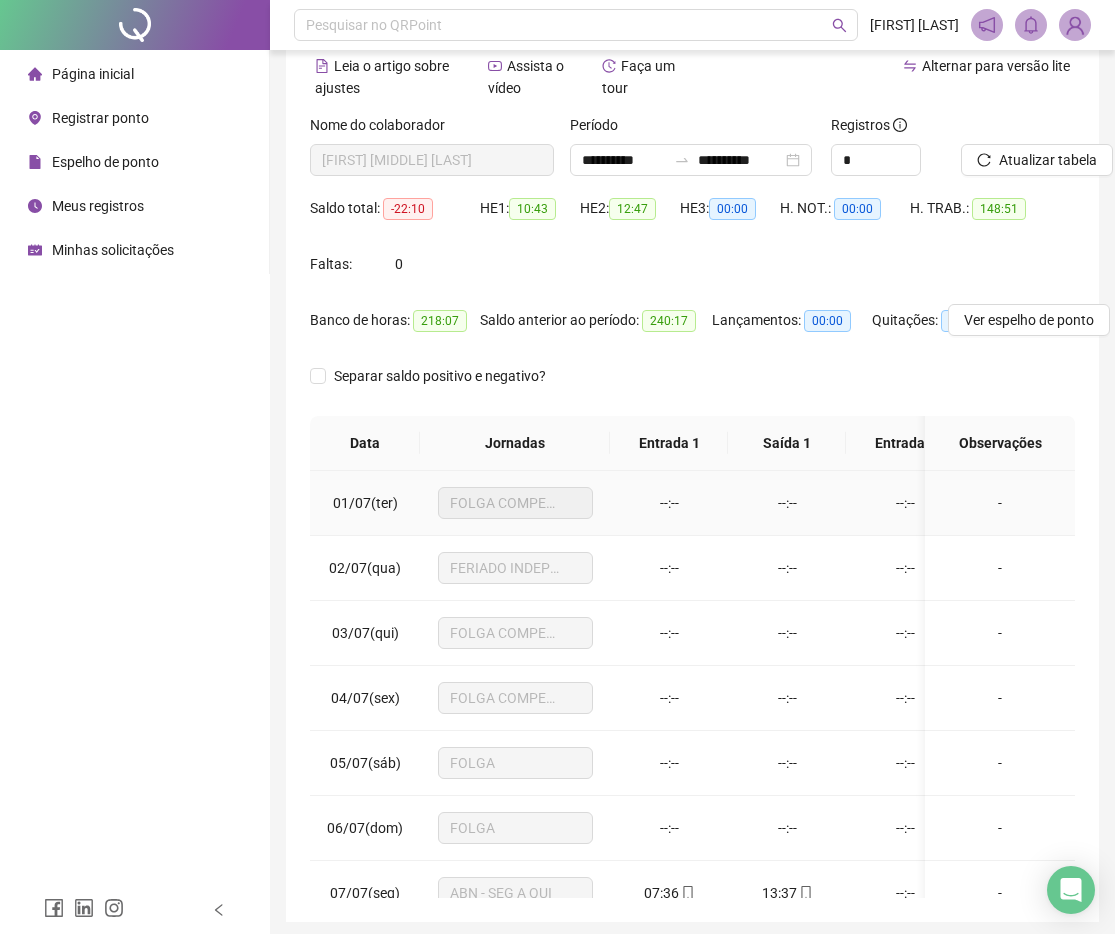 scroll, scrollTop: 177, scrollLeft: 0, axis: vertical 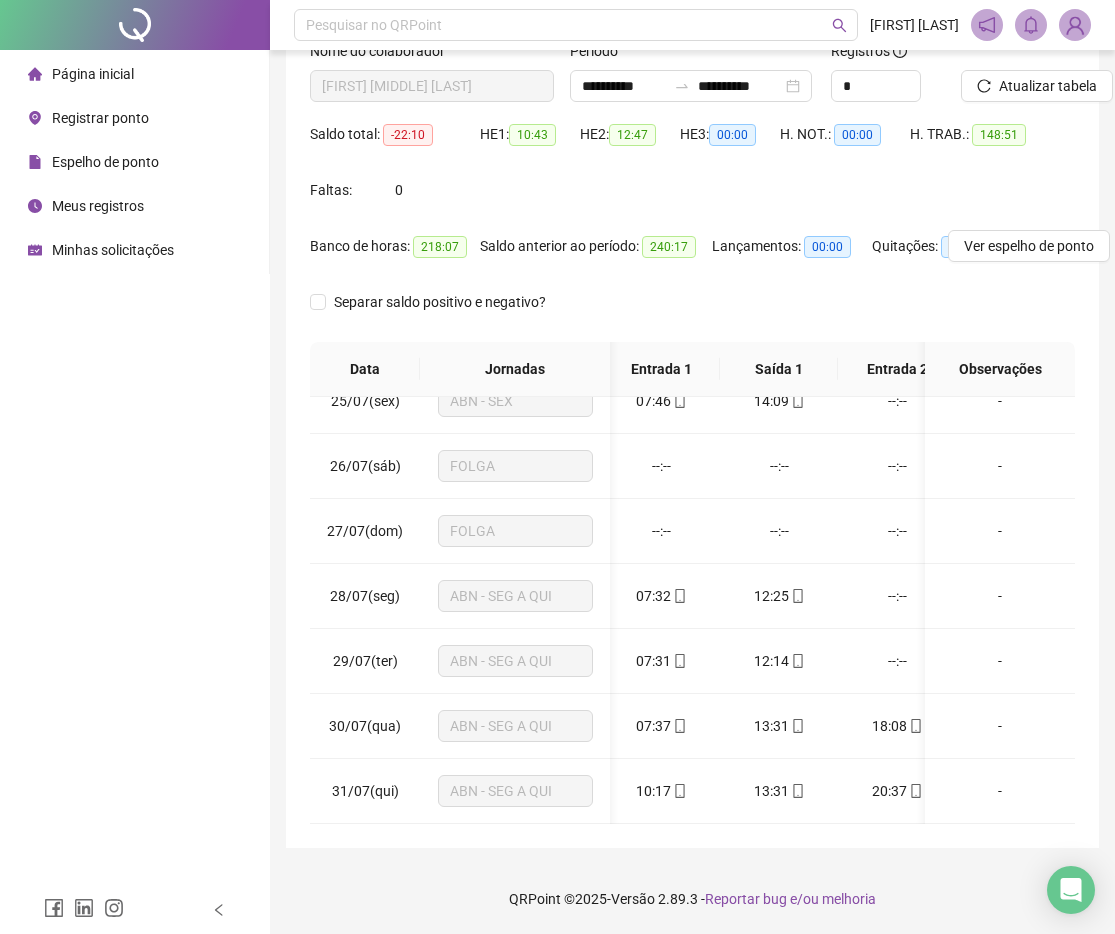 click on "Espelho de ponto" at bounding box center [105, 162] 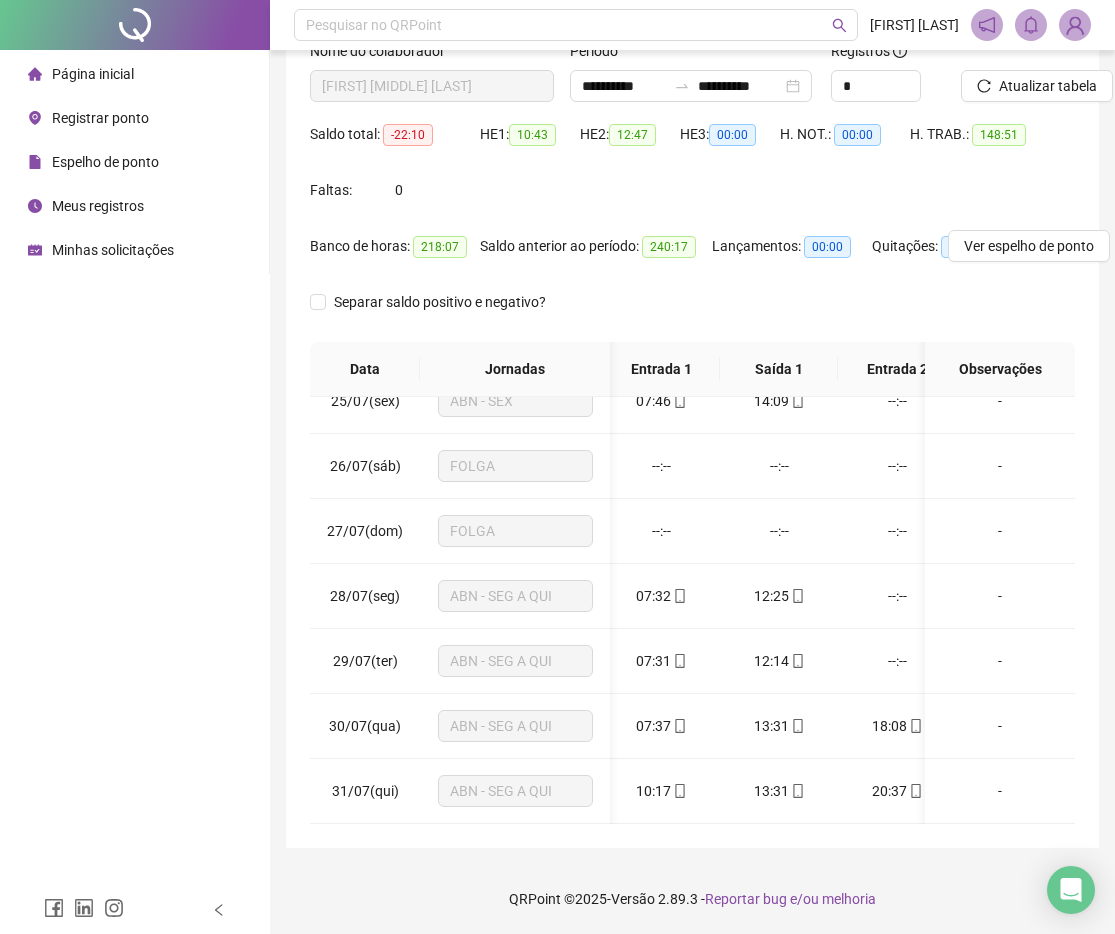 click on "Registrar ponto" at bounding box center (88, 118) 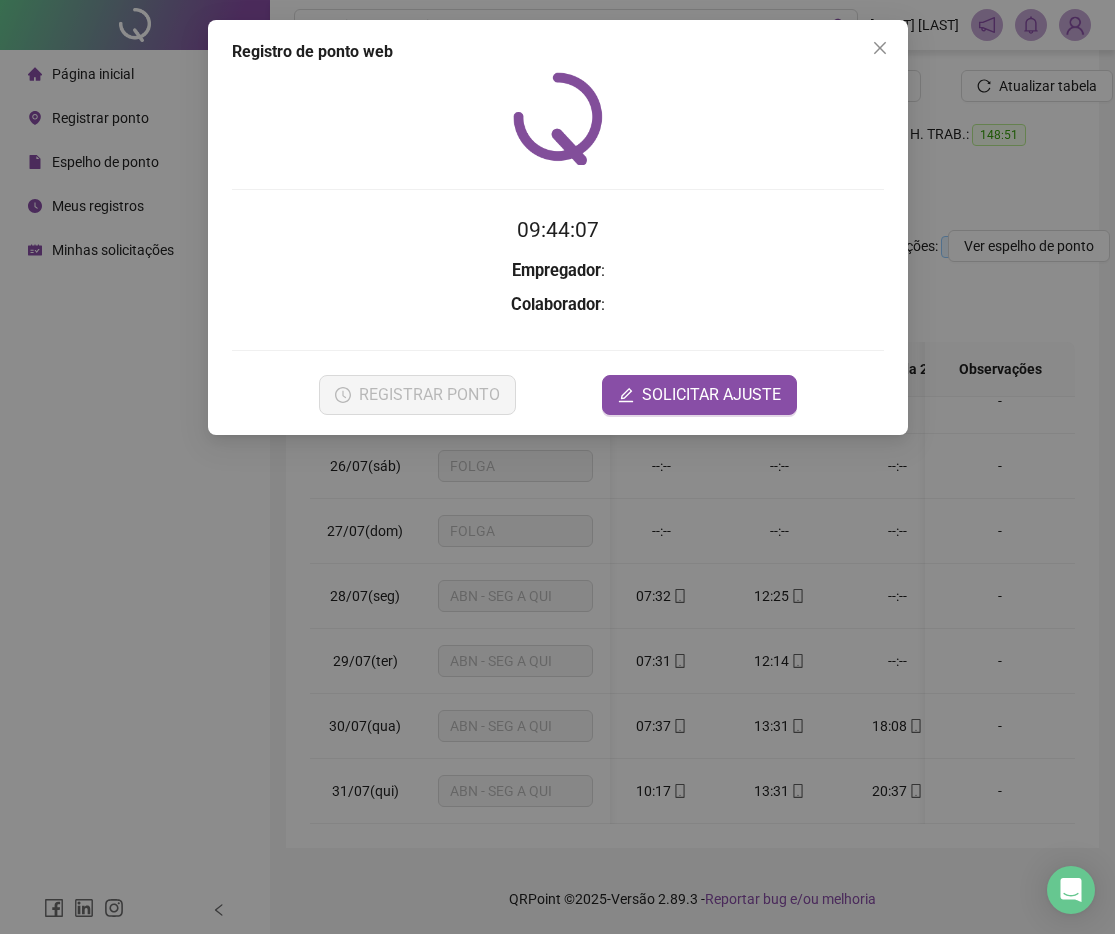 click on "Registro de ponto web 09:44:07 Empregador :  Colaborador :  REGISTRAR PONTO SOLICITAR AJUSTE" at bounding box center [557, 467] 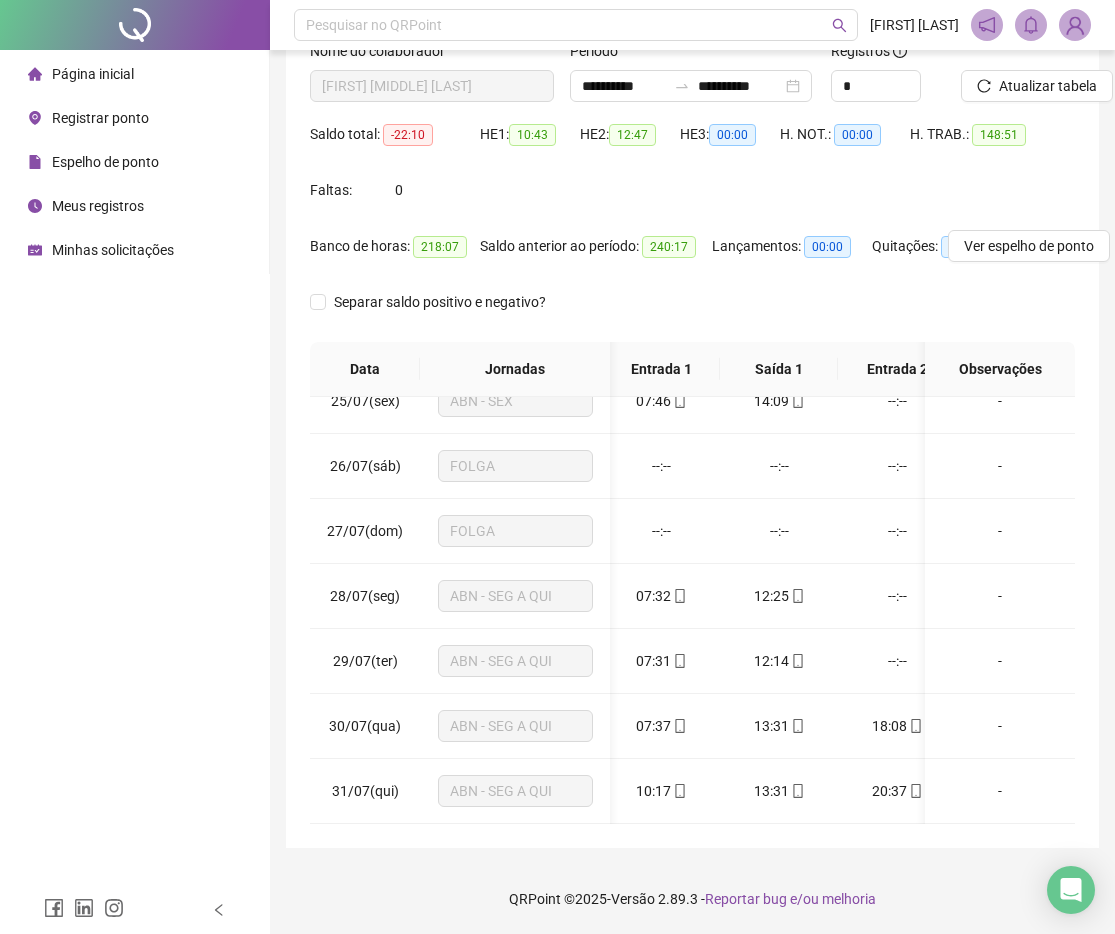 click on "Minhas solicitações" at bounding box center (113, 250) 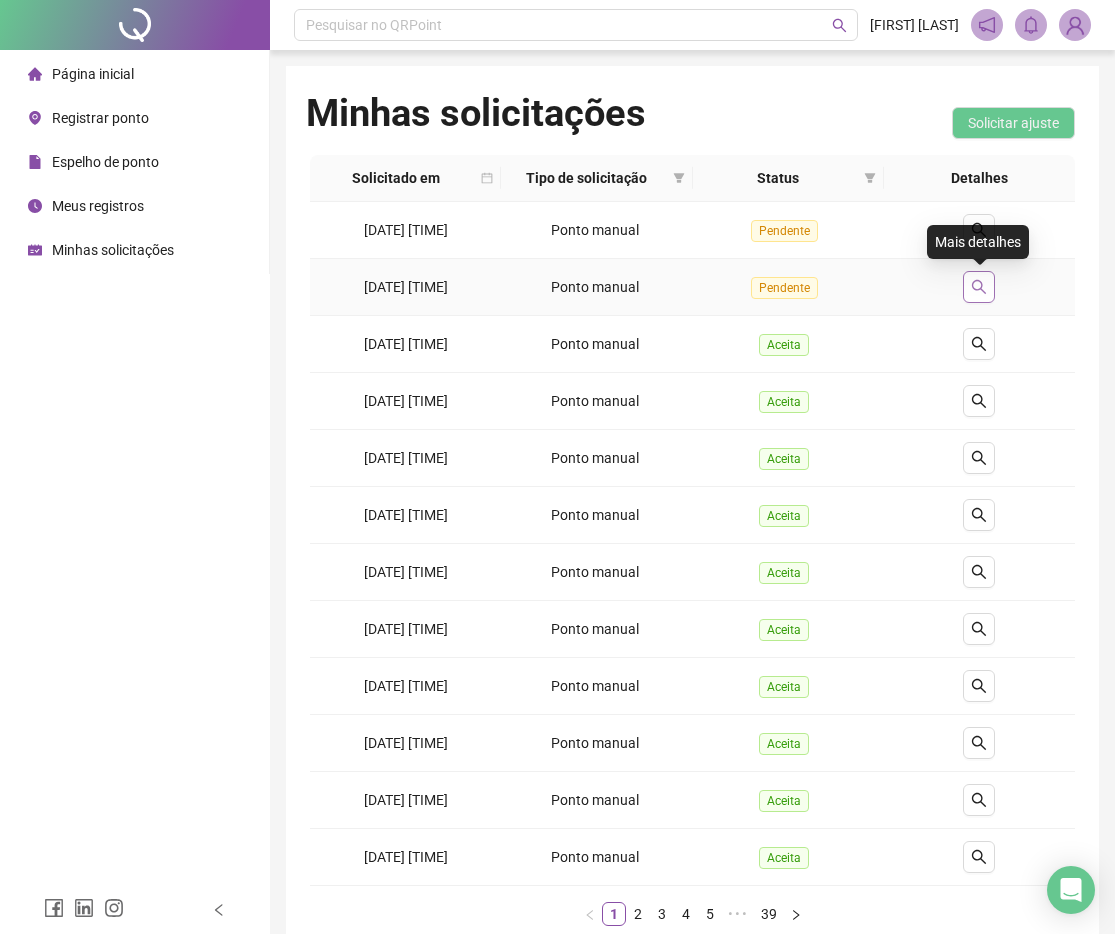 click at bounding box center [979, 287] 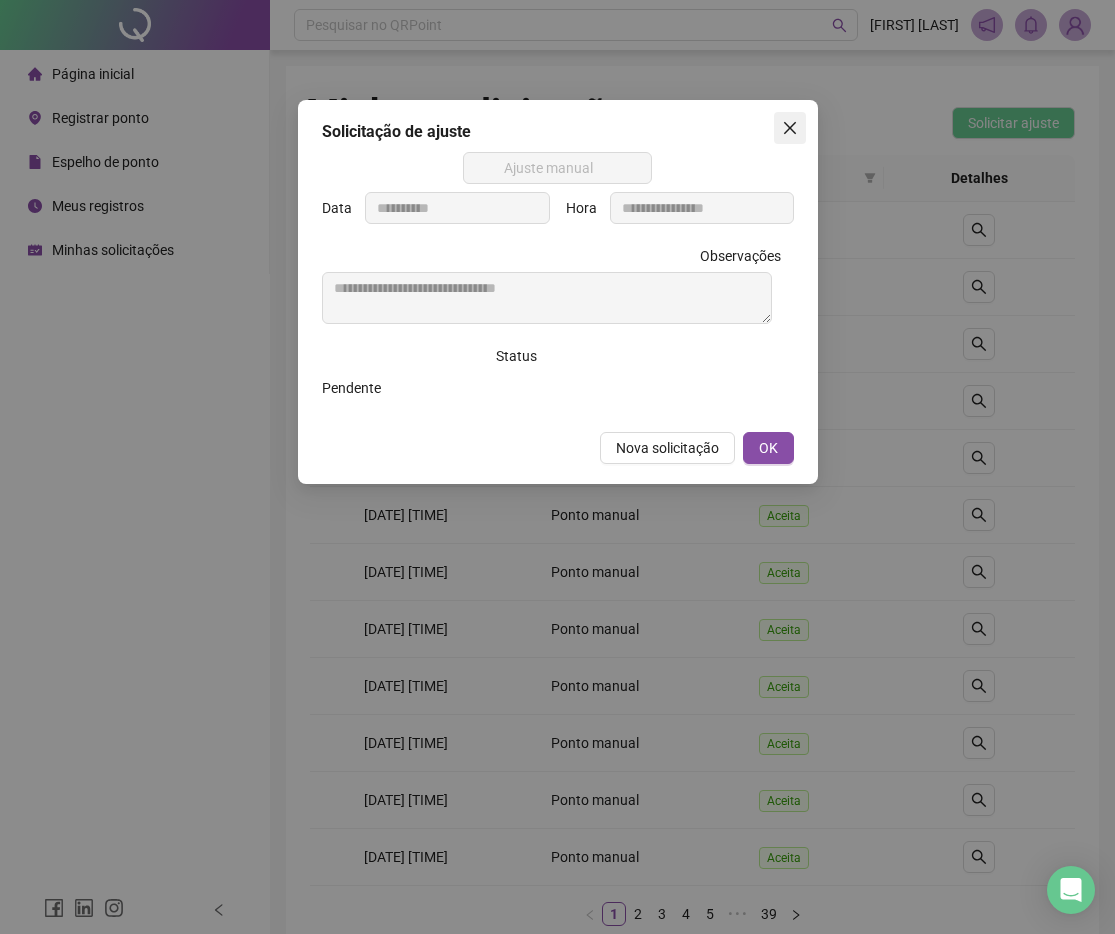 click at bounding box center (790, 128) 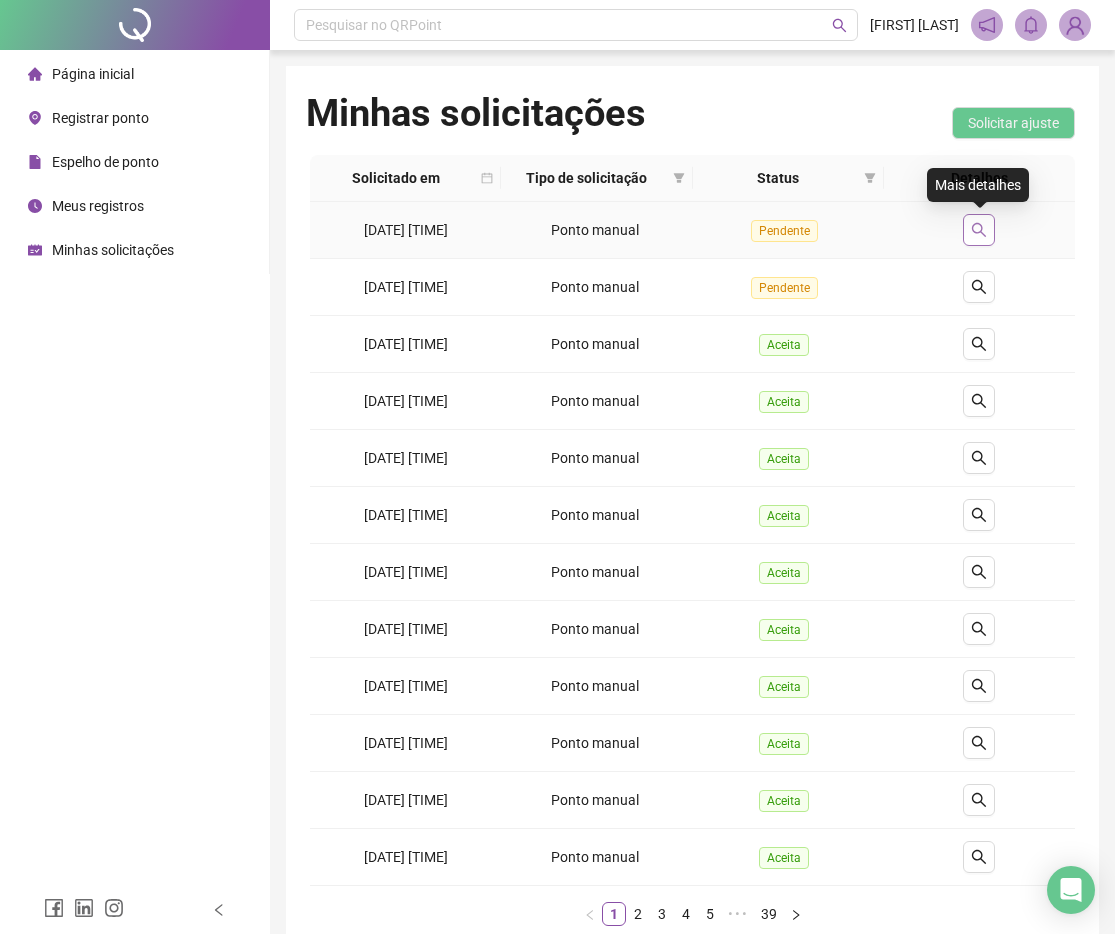 click at bounding box center [979, 230] 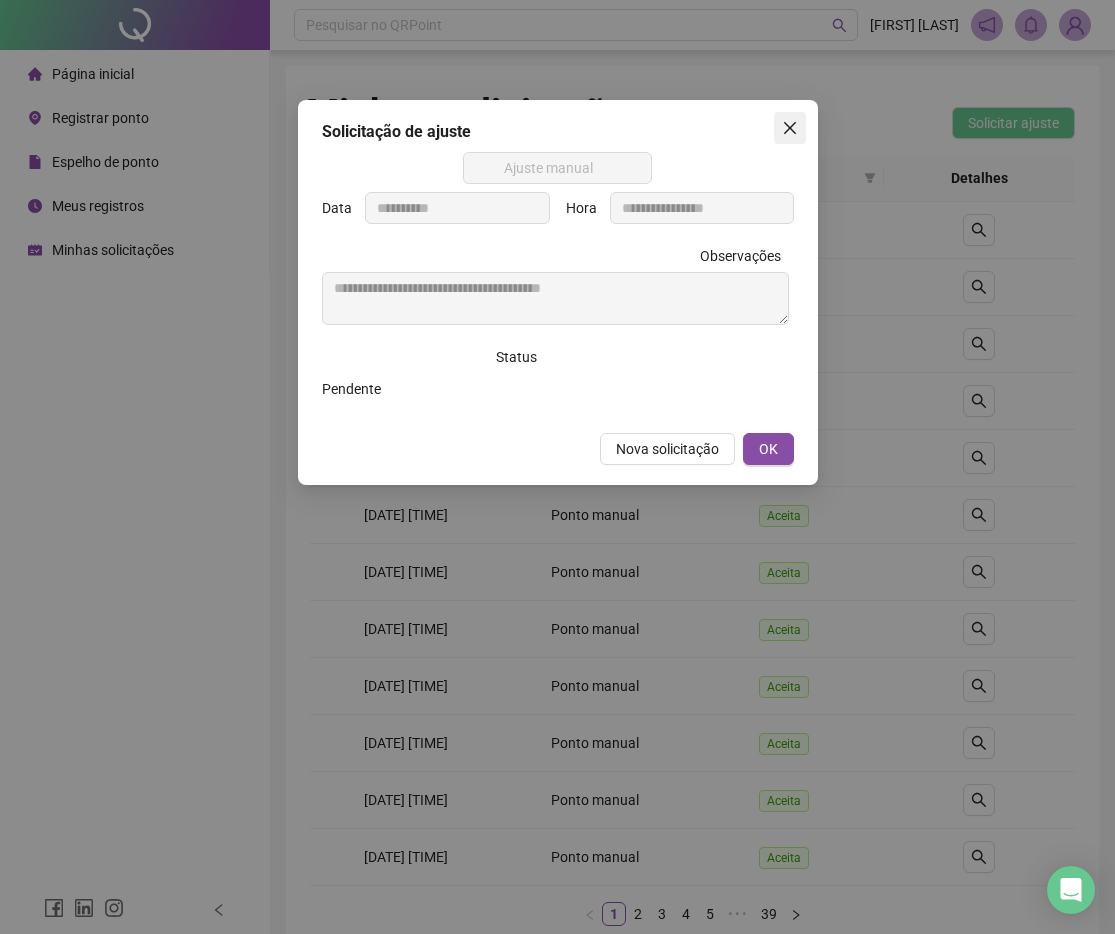 click 